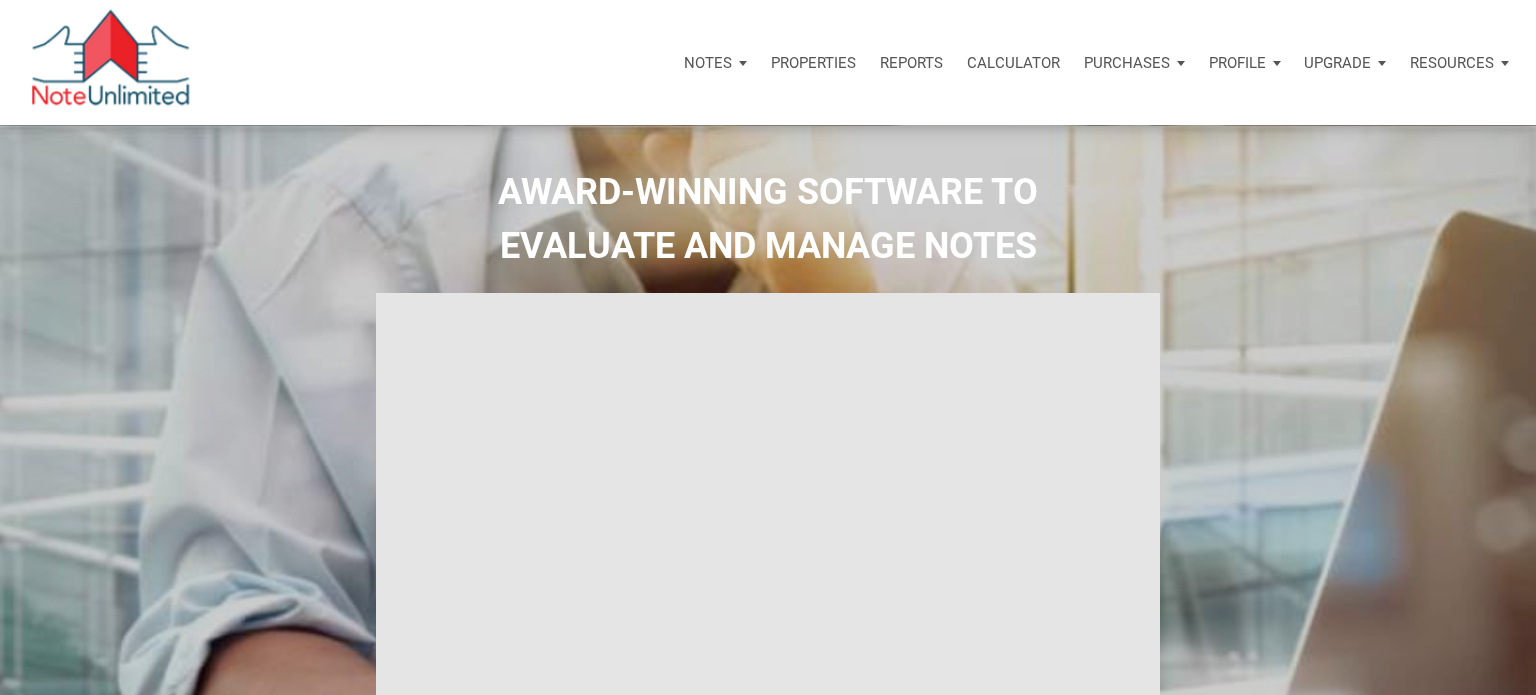 select 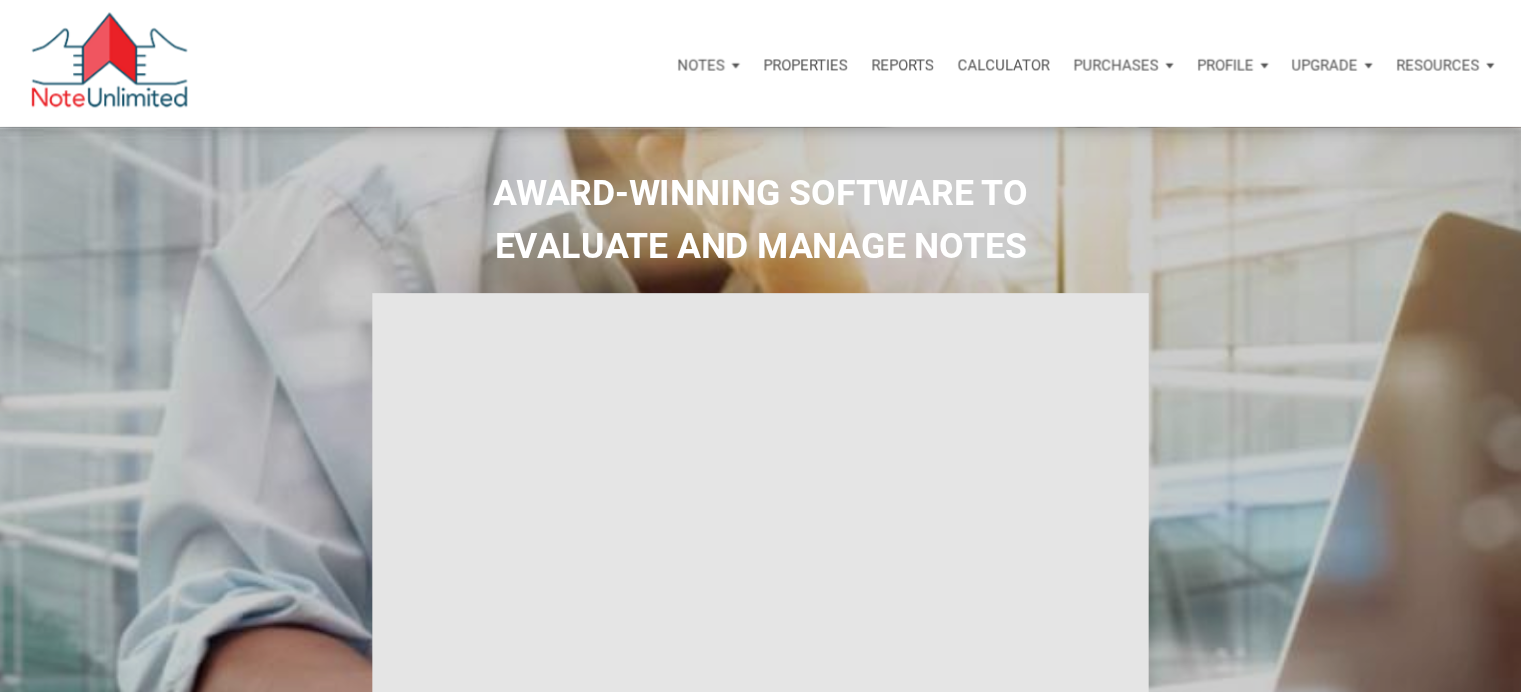scroll, scrollTop: 0, scrollLeft: 0, axis: both 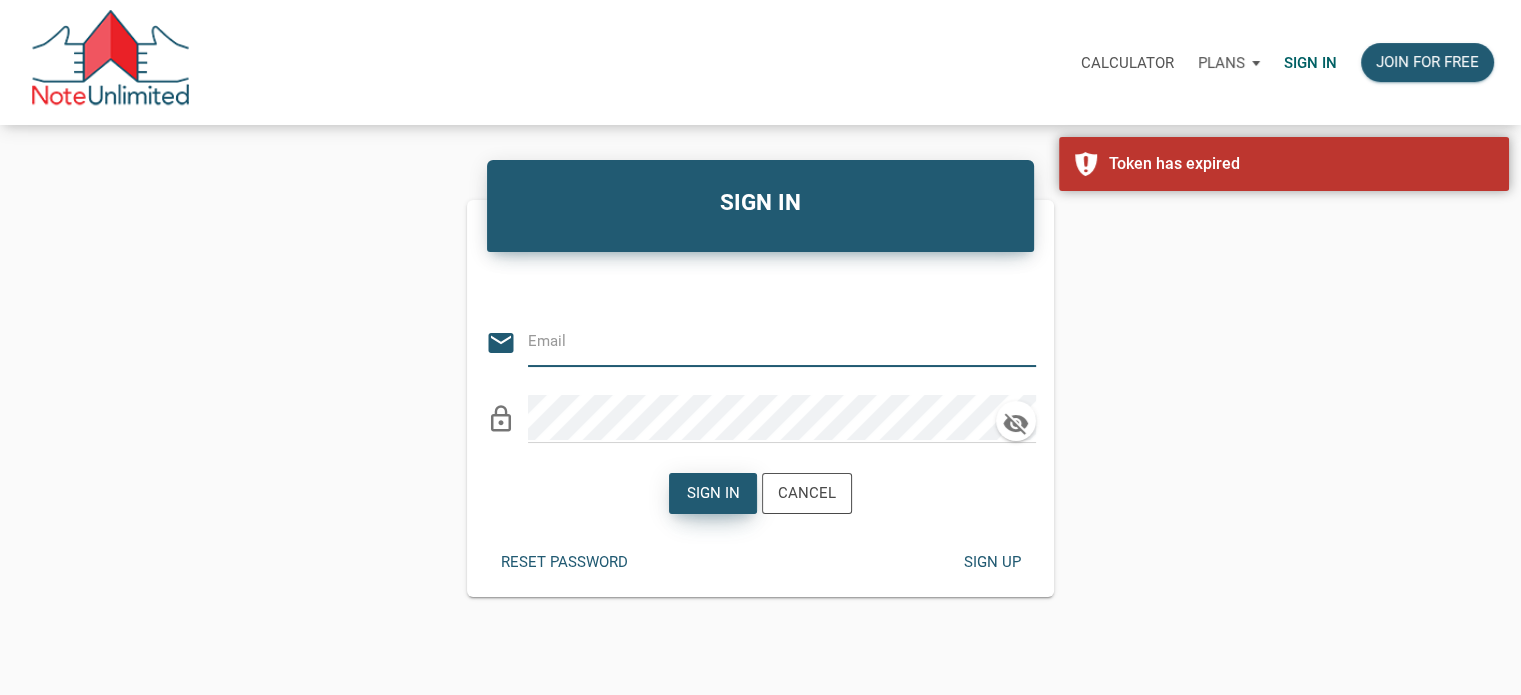 type on "Notes@colonialfundinggroup.com" 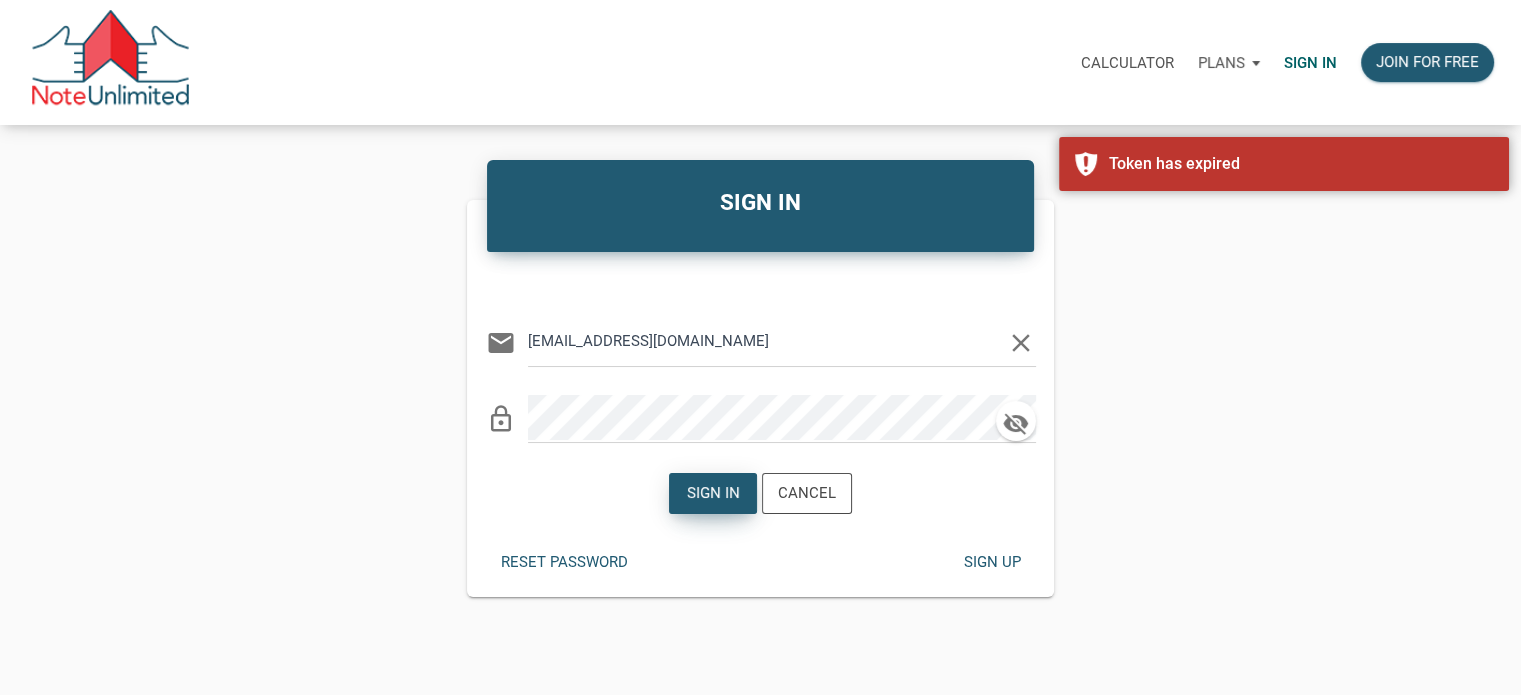 click on "Sign in" at bounding box center [713, 493] 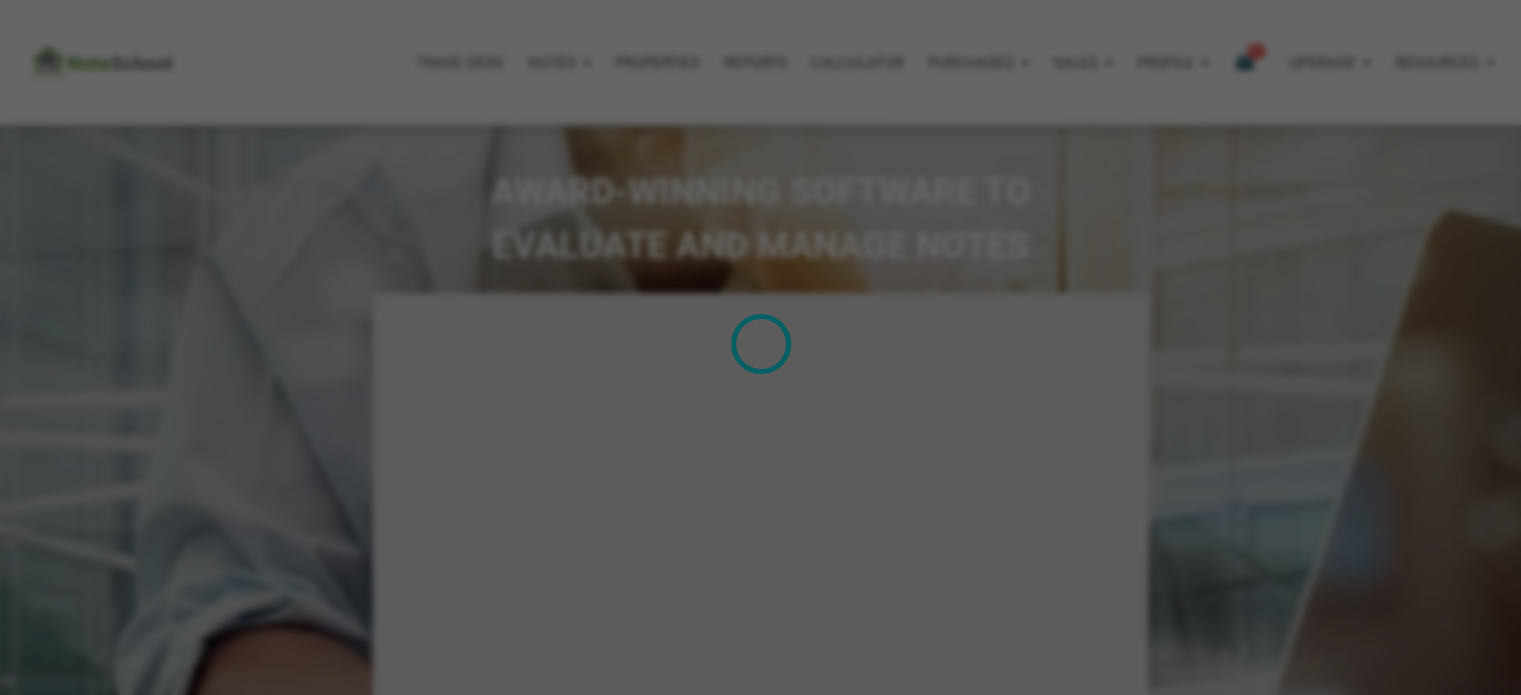 type on "Introduction to new features" 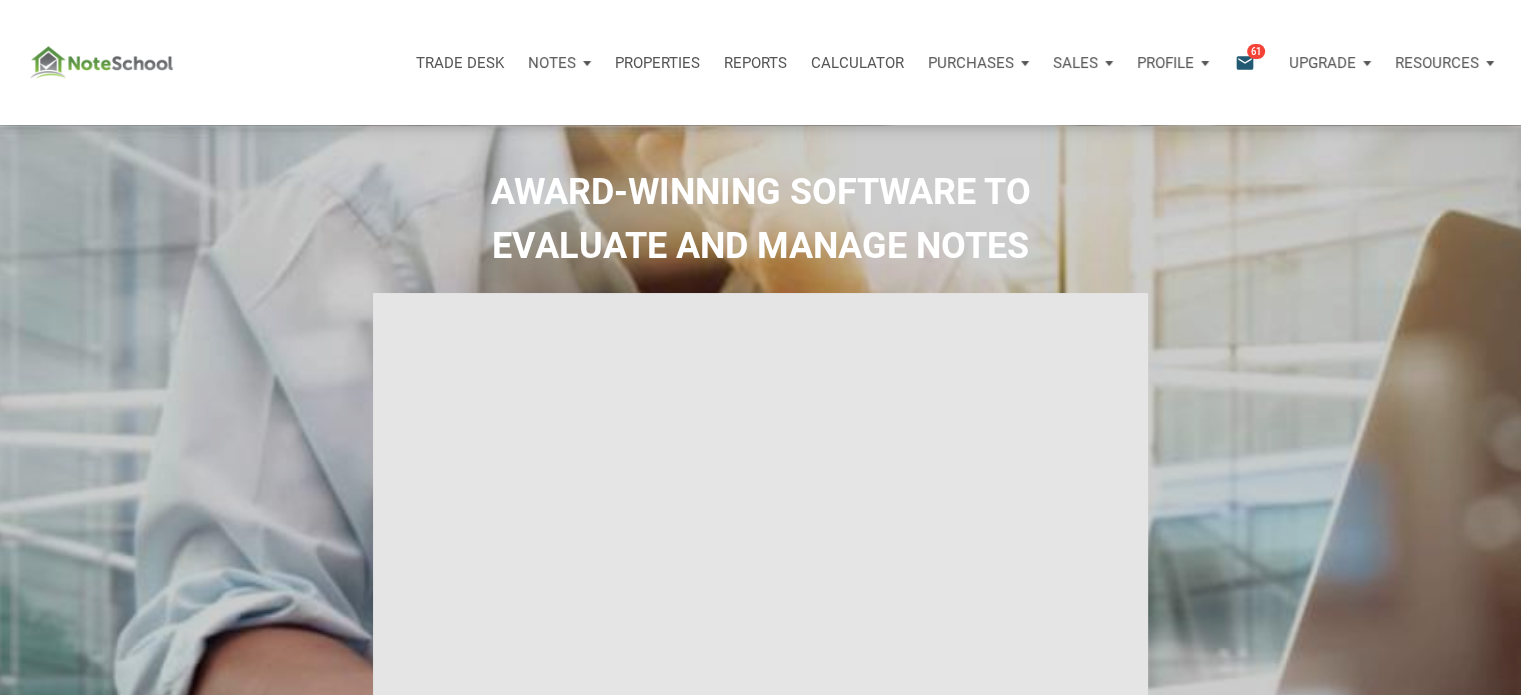 click on "Notes" at bounding box center [552, 63] 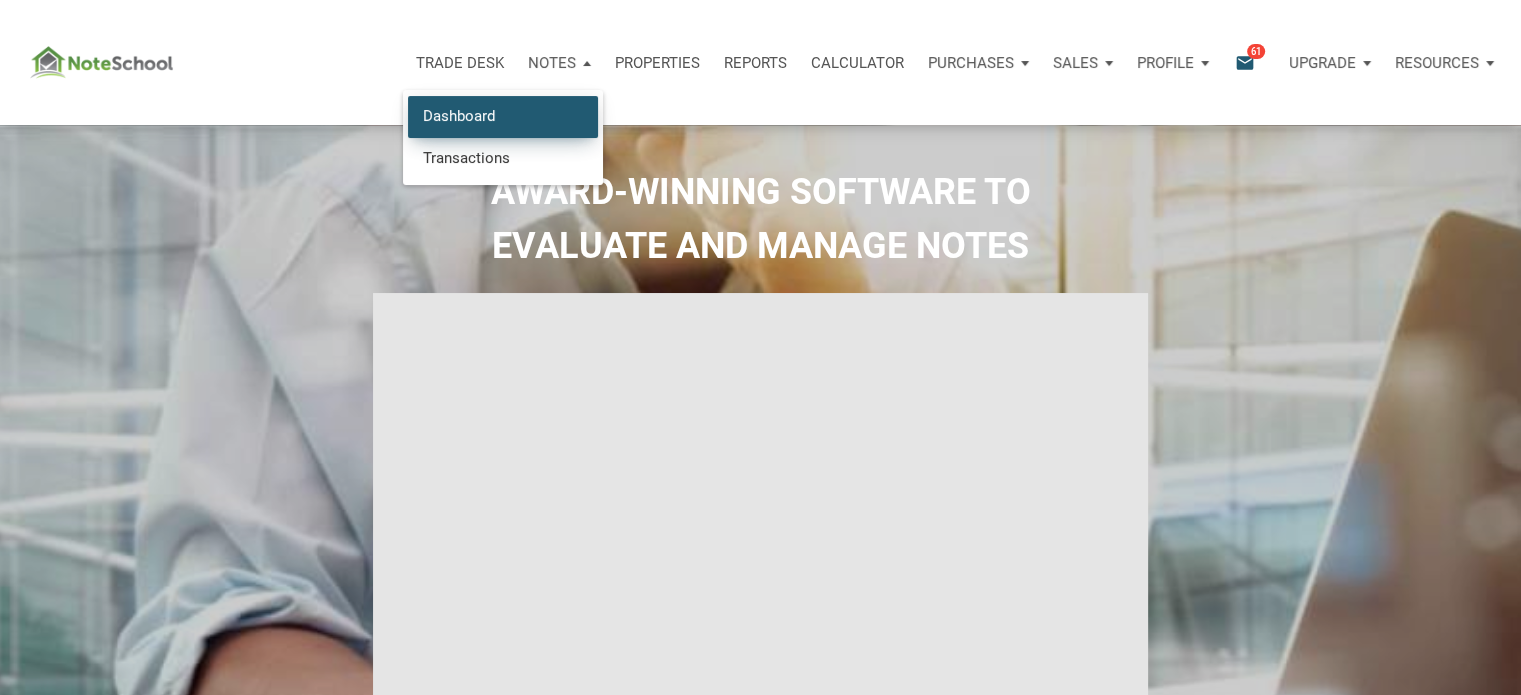 click on "Dashboard" at bounding box center (503, 116) 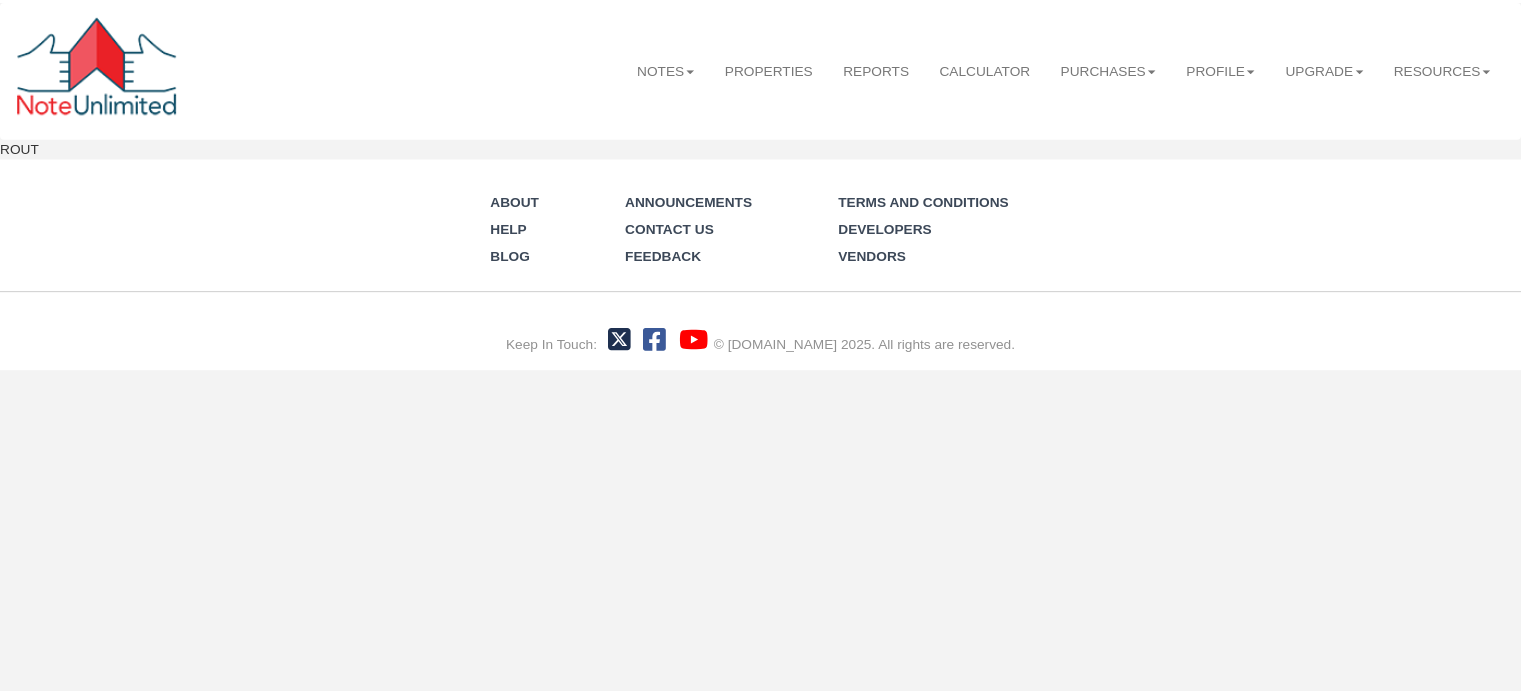 scroll, scrollTop: 0, scrollLeft: 0, axis: both 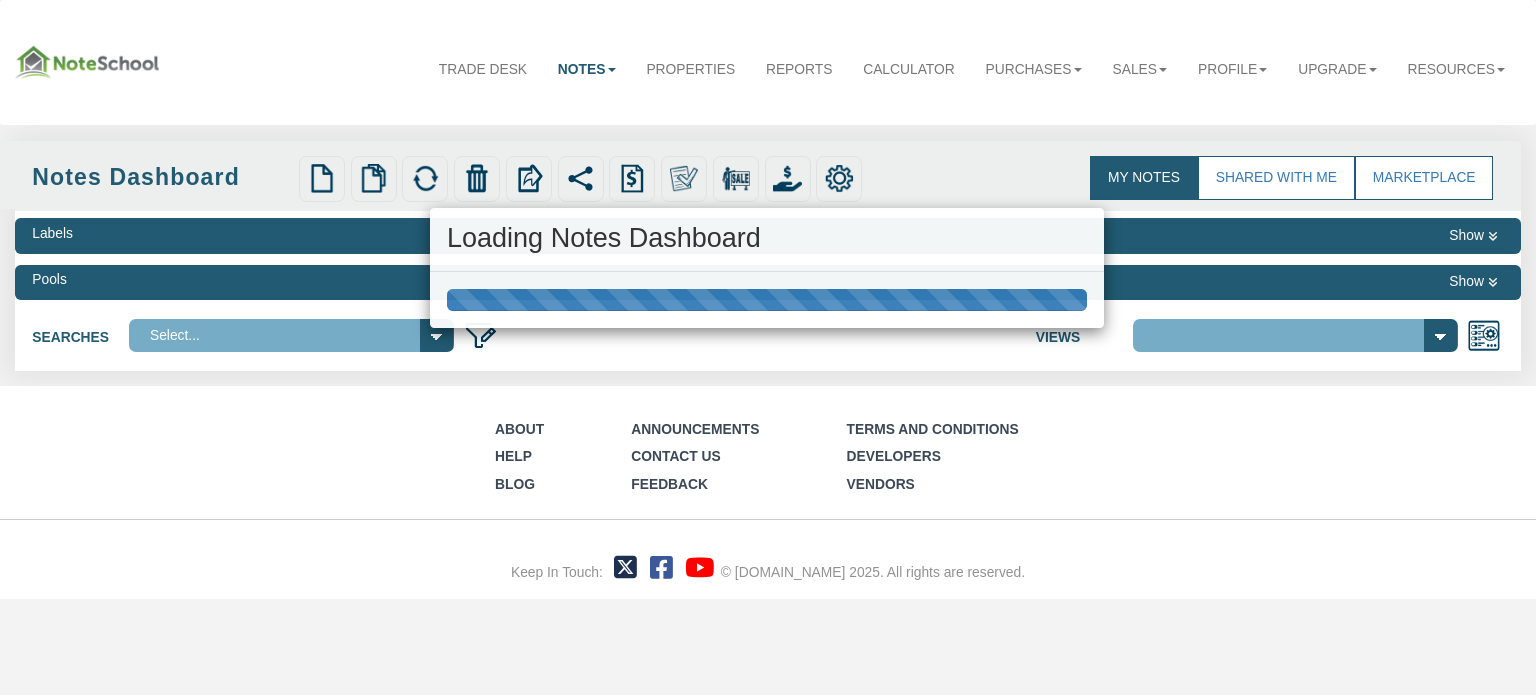 select 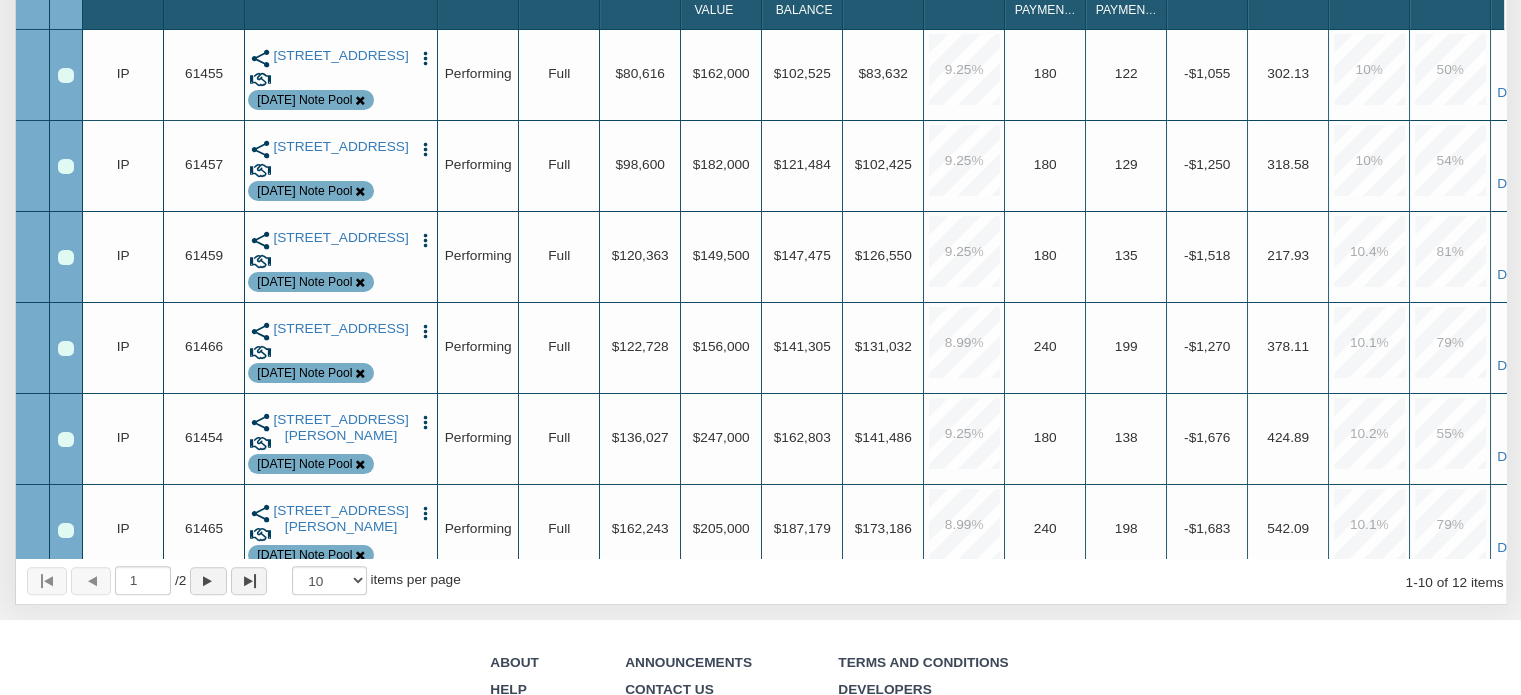 scroll, scrollTop: 431, scrollLeft: 0, axis: vertical 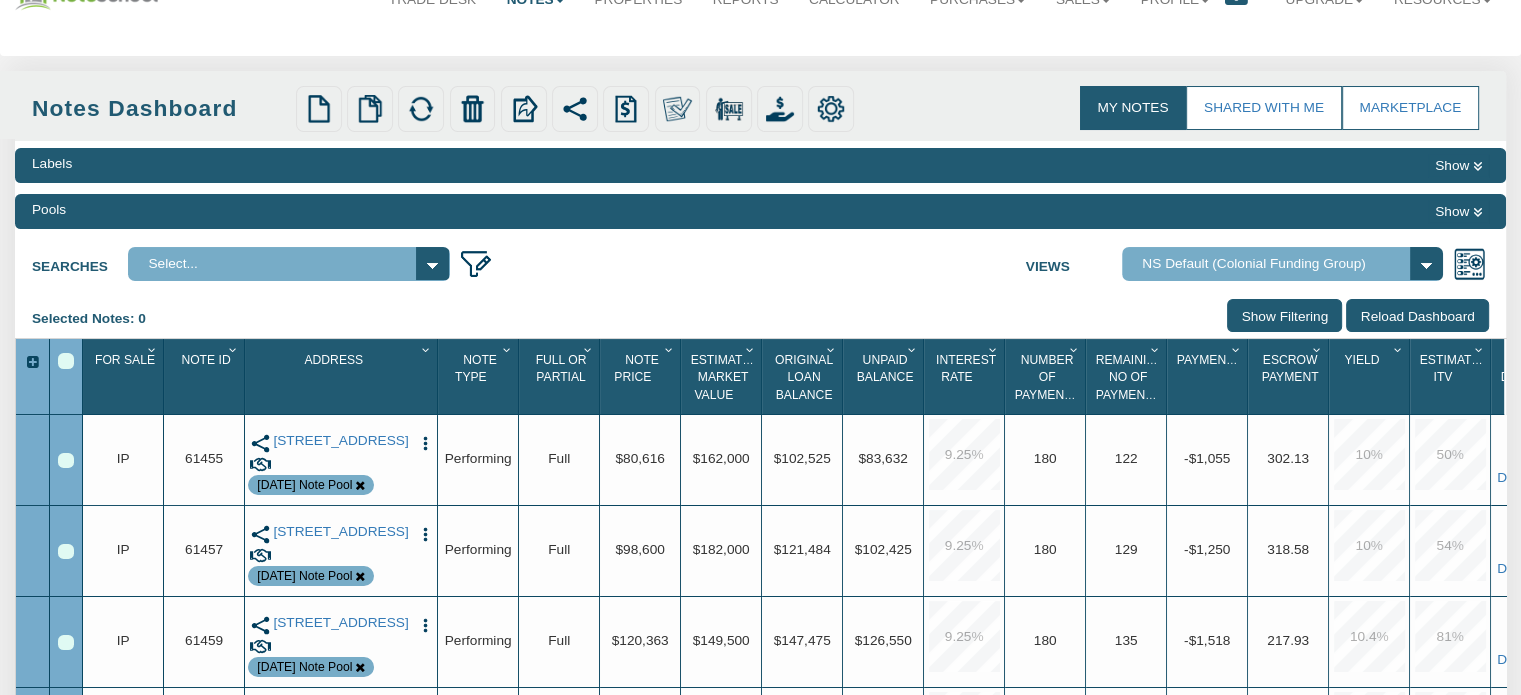 click on "Admin View Default View For Sale Note School 1 NS Default (Colonial Funding Group)" at bounding box center (1283, 263) 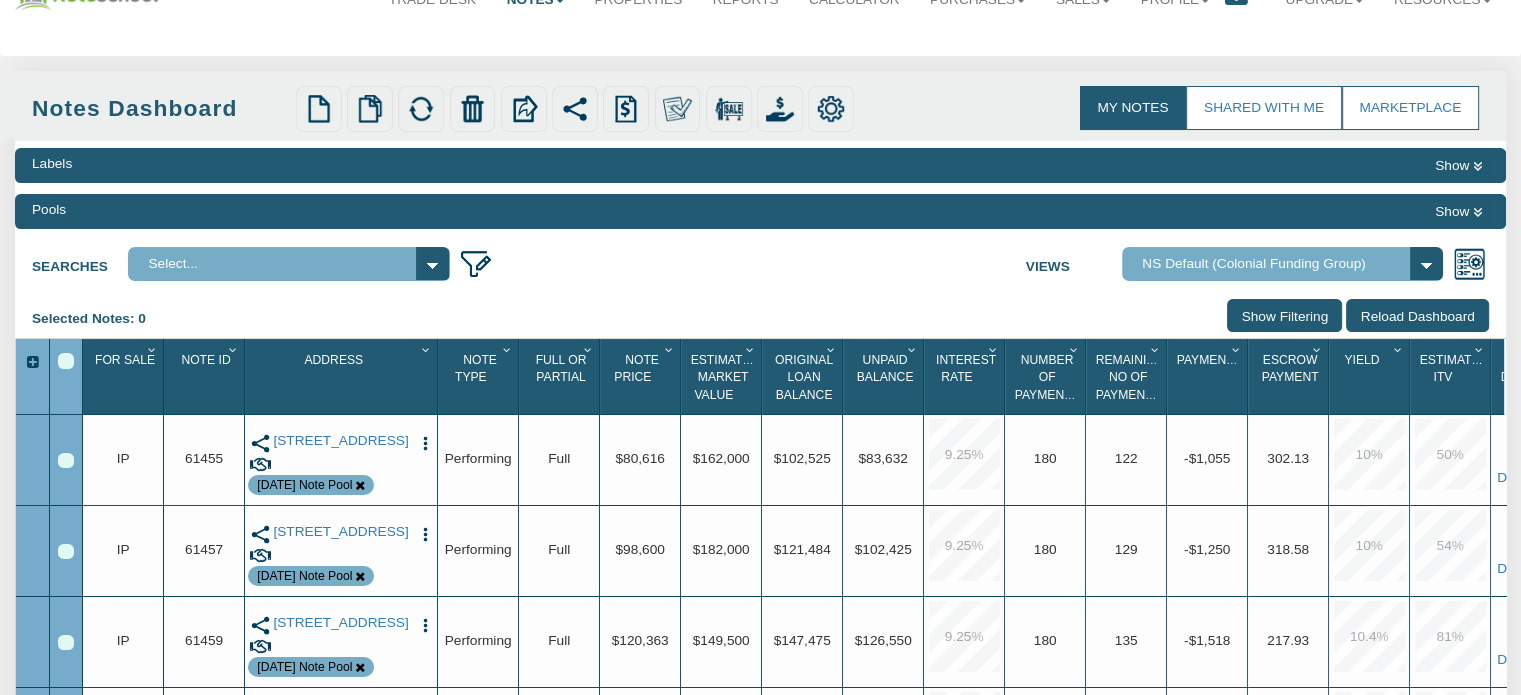 select on "302" 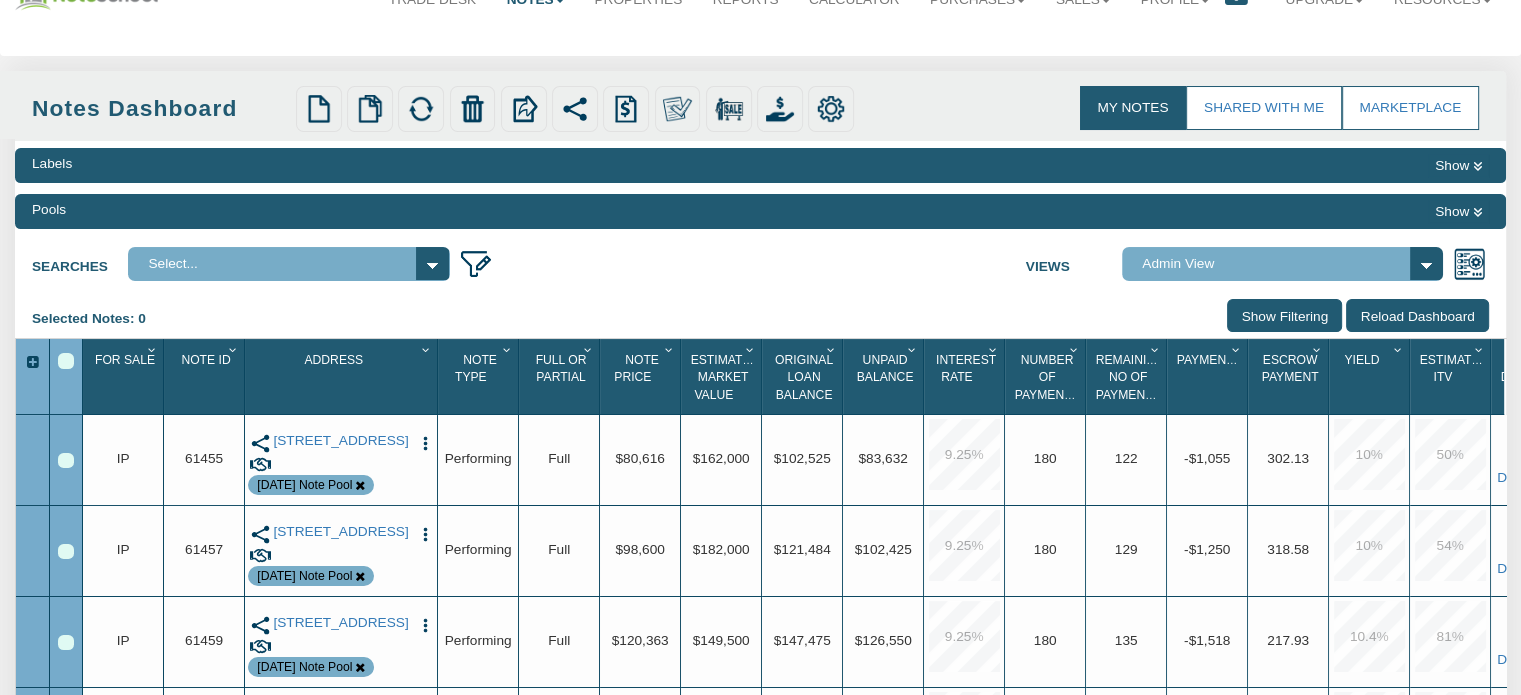 click on "Admin View Default View For Sale Note School 1 NS Default (Colonial Funding Group)" at bounding box center [1283, 263] 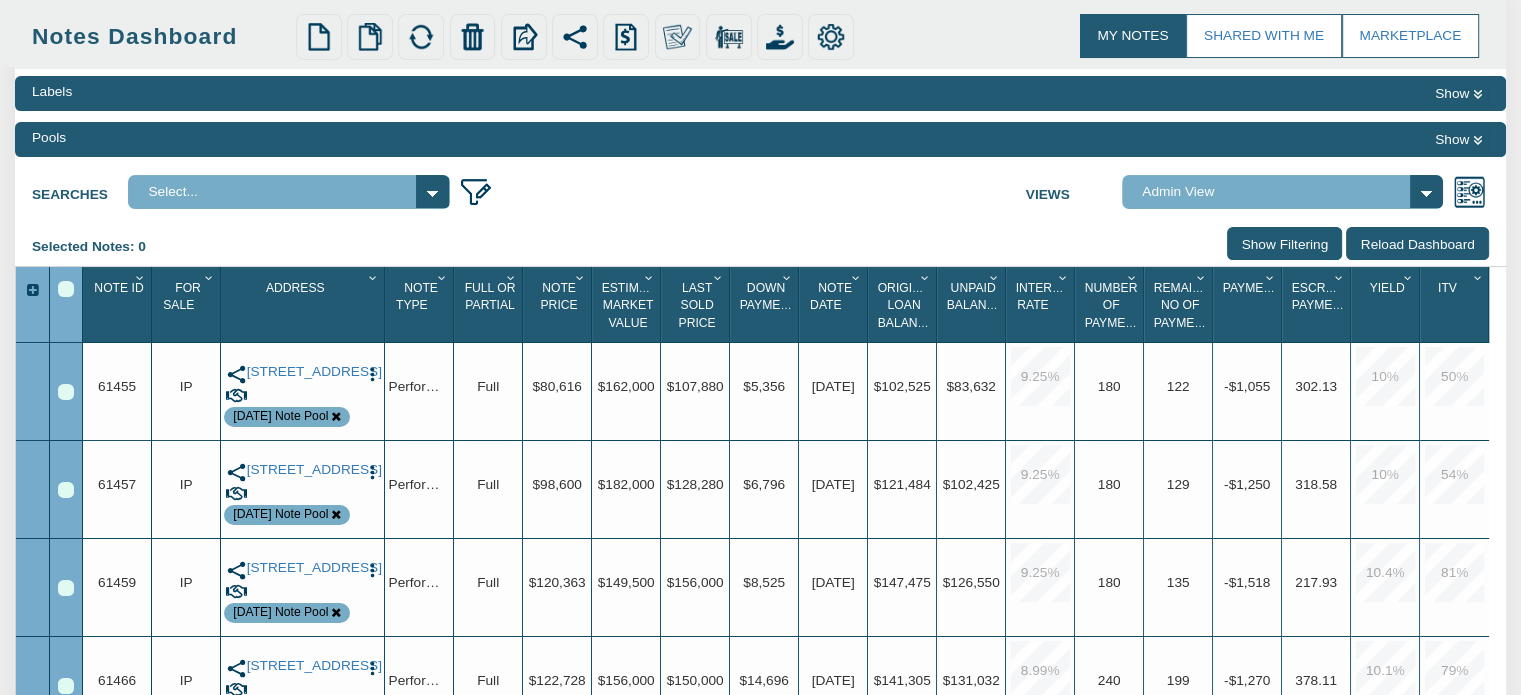 scroll, scrollTop: 0, scrollLeft: 0, axis: both 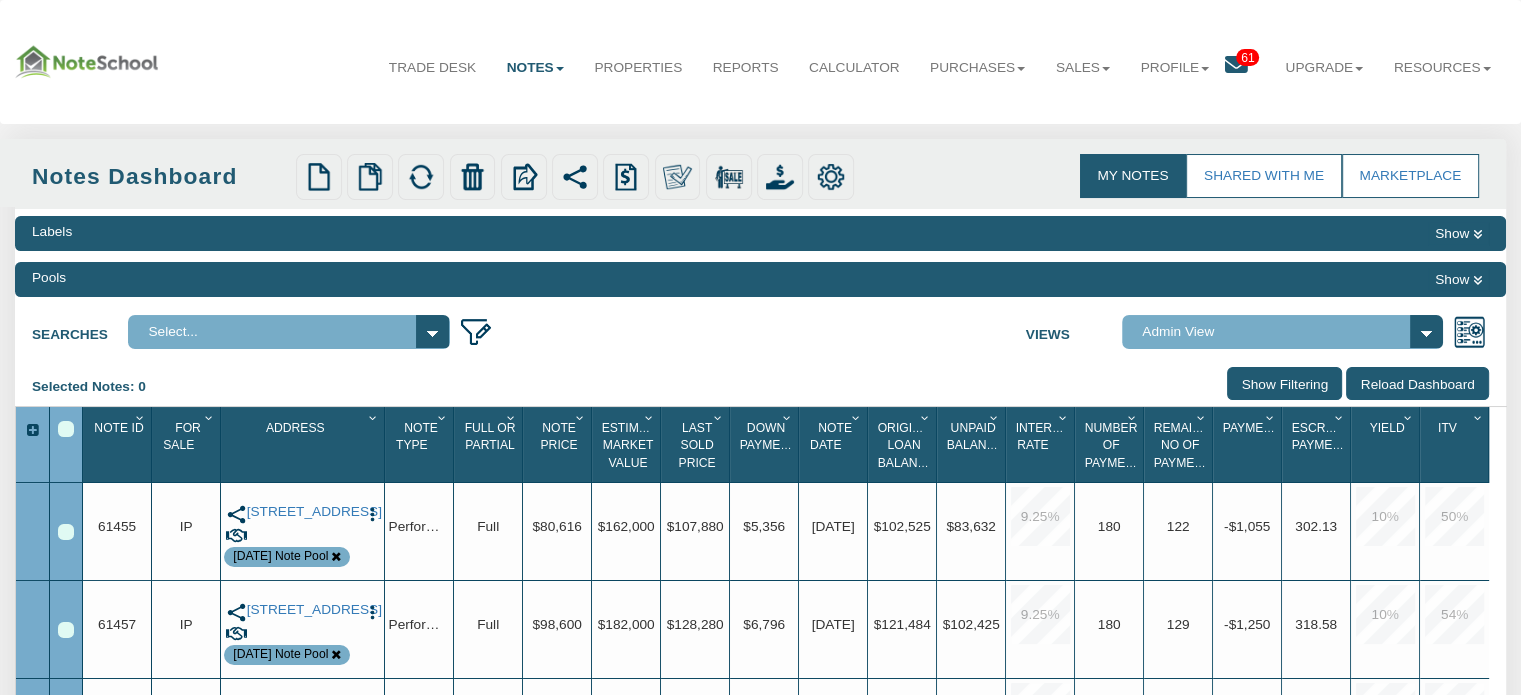 click on "Show" at bounding box center (1458, 280) 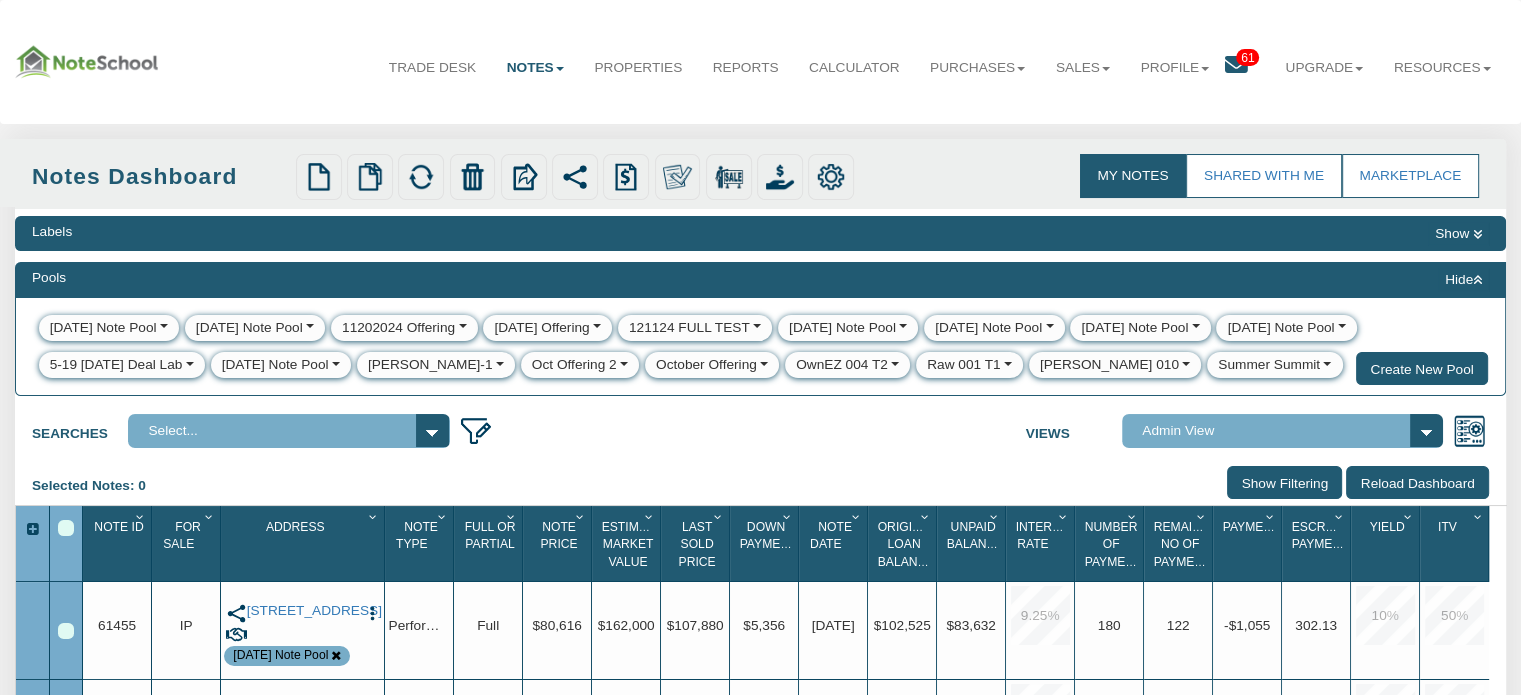 click on "Hide" at bounding box center (1463, 280) 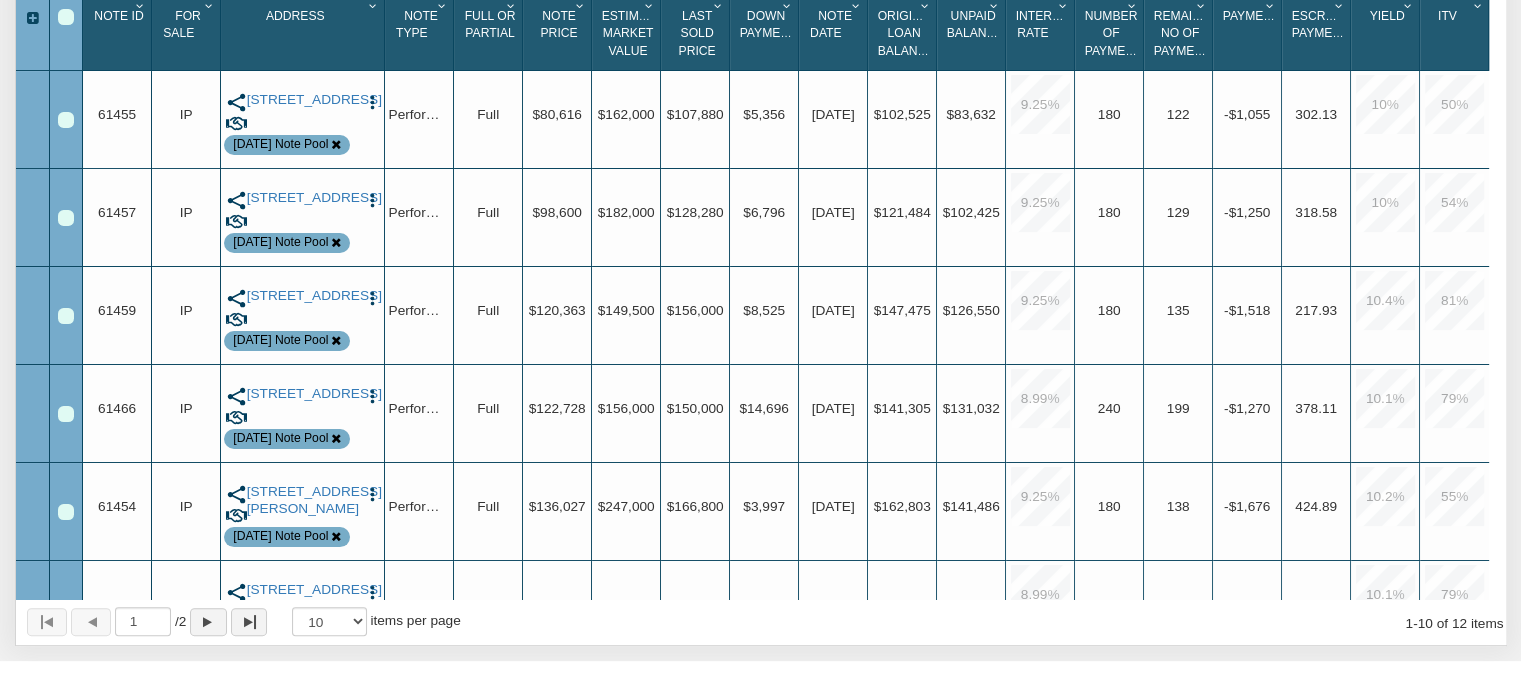 scroll, scrollTop: 590, scrollLeft: 0, axis: vertical 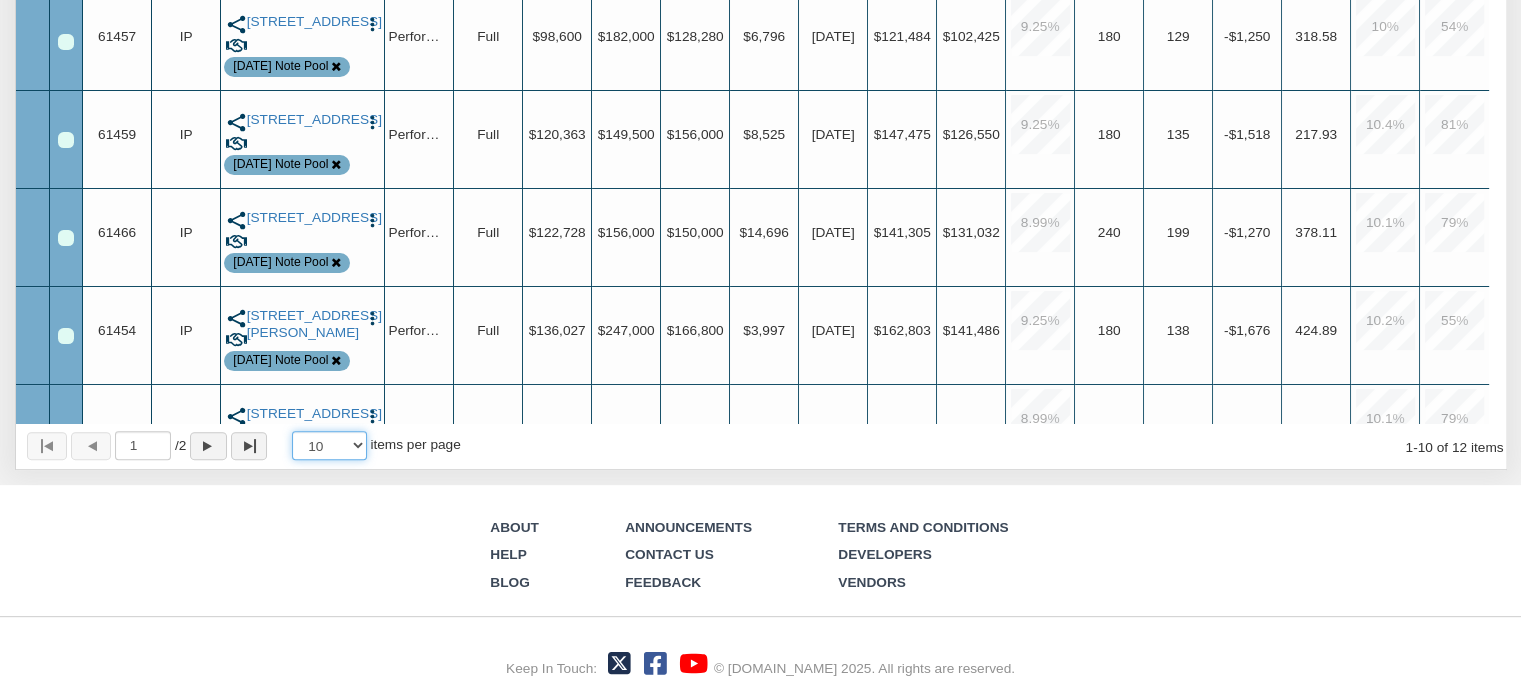 click on "10 25 50 100" at bounding box center [329, 445] 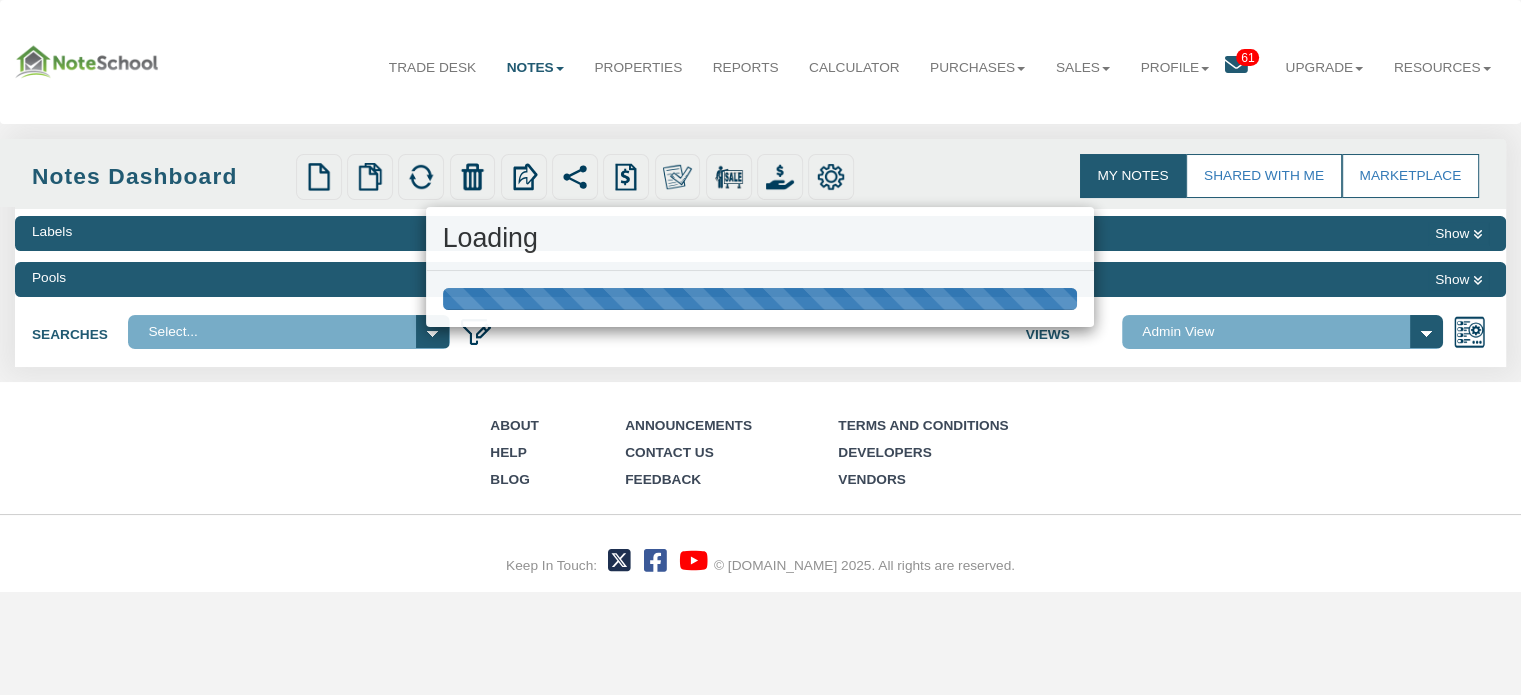 scroll, scrollTop: 0, scrollLeft: 0, axis: both 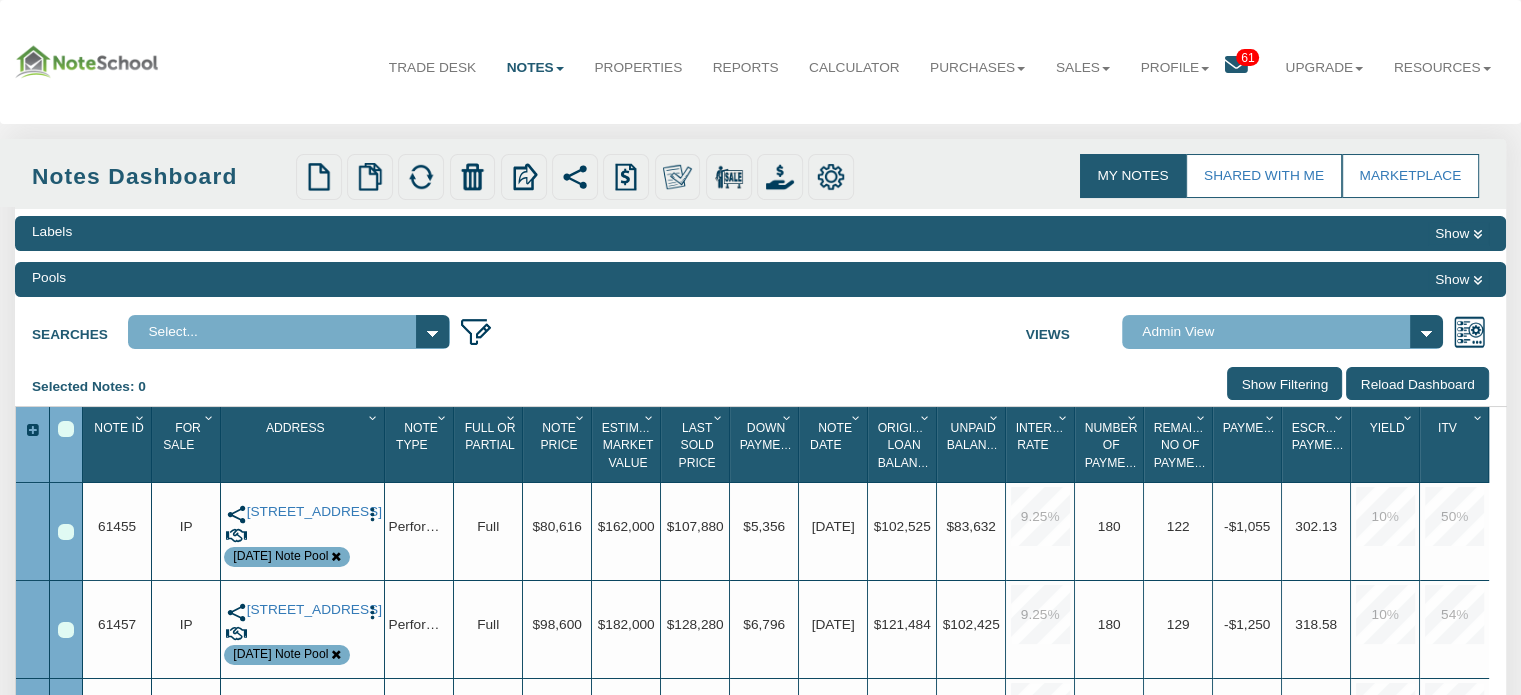 click on "Note Id" at bounding box center [118, 428] 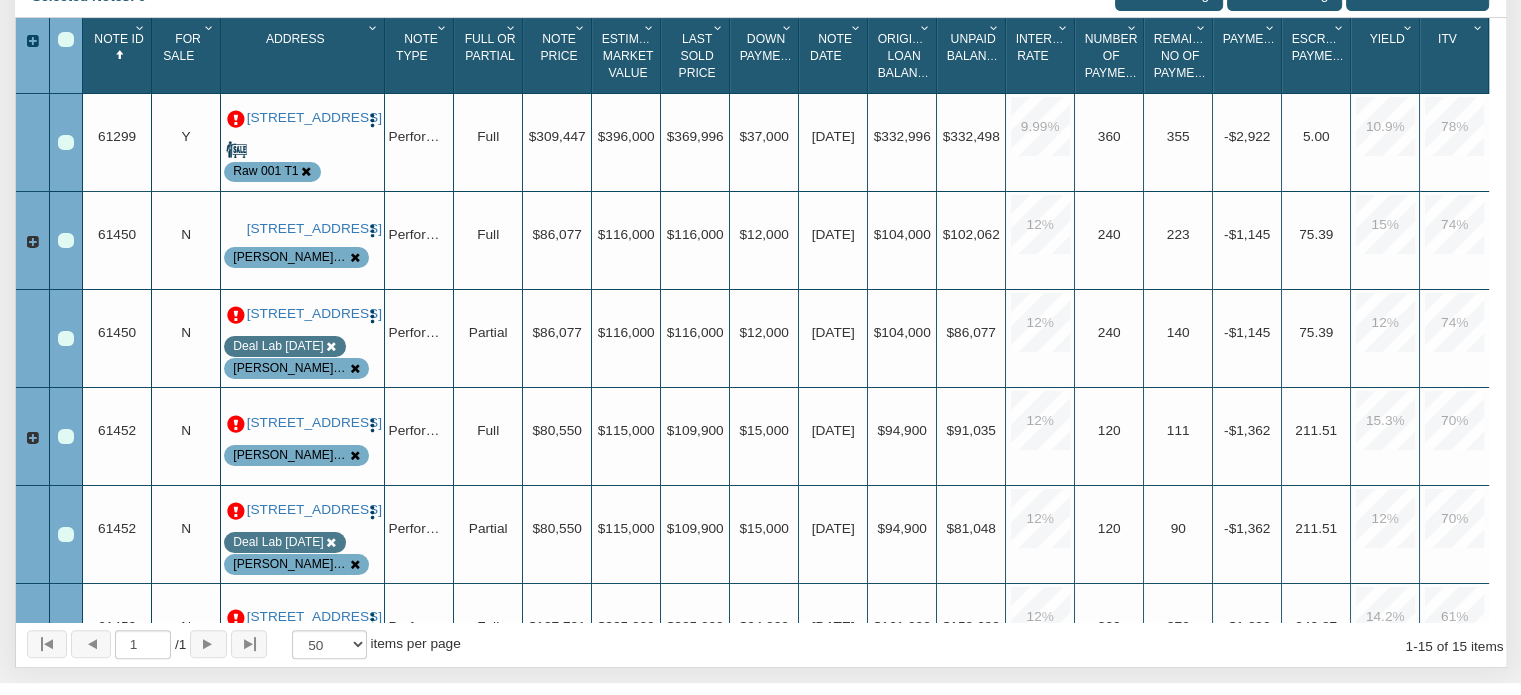 scroll, scrollTop: 428, scrollLeft: 0, axis: vertical 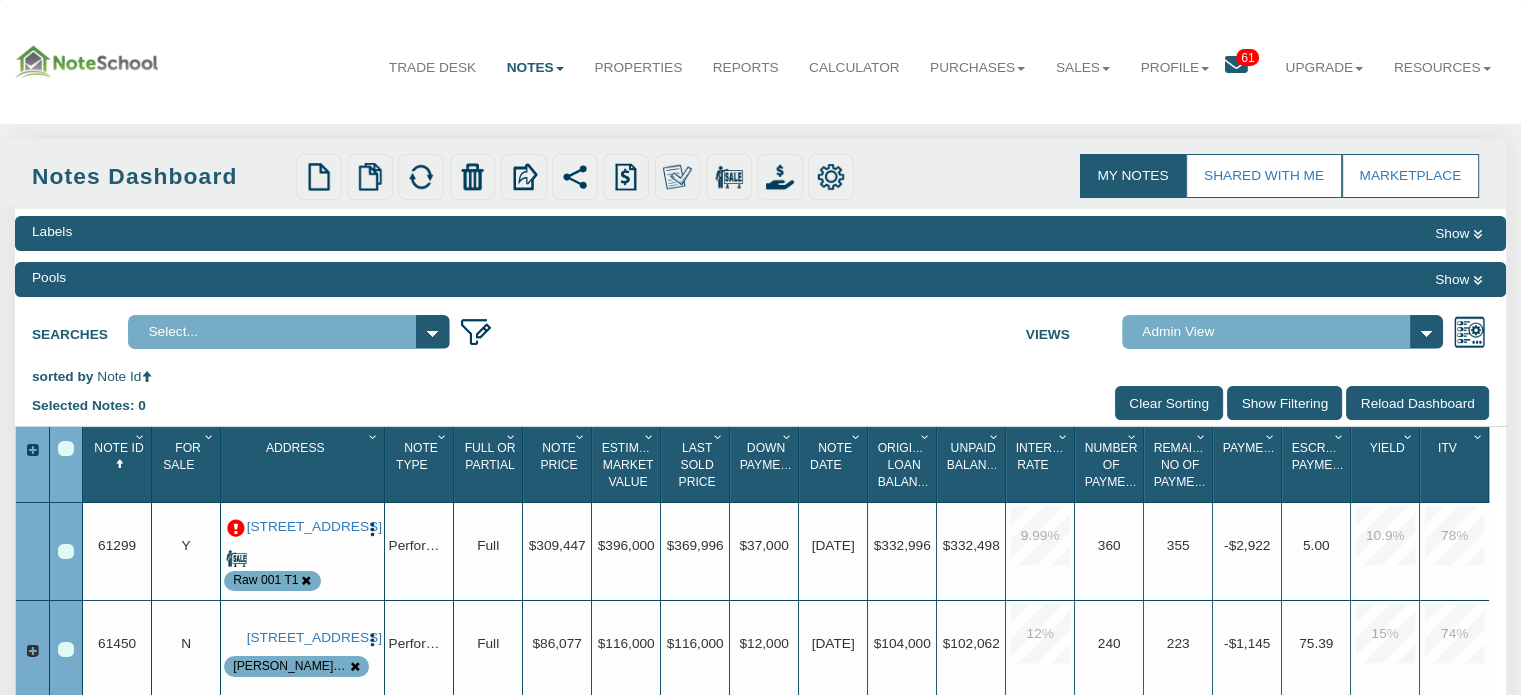 click on "61" at bounding box center [1248, 68] 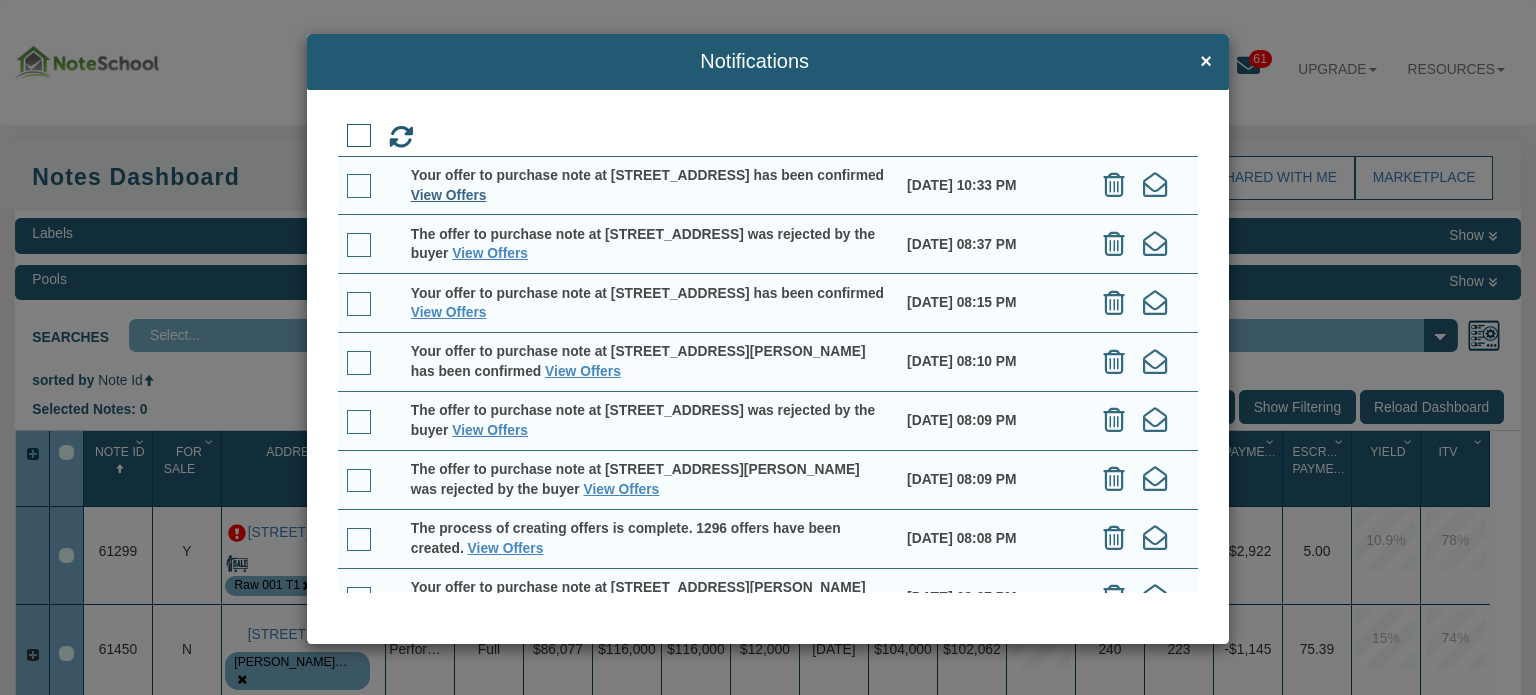 click on "View Offers" at bounding box center [449, 195] 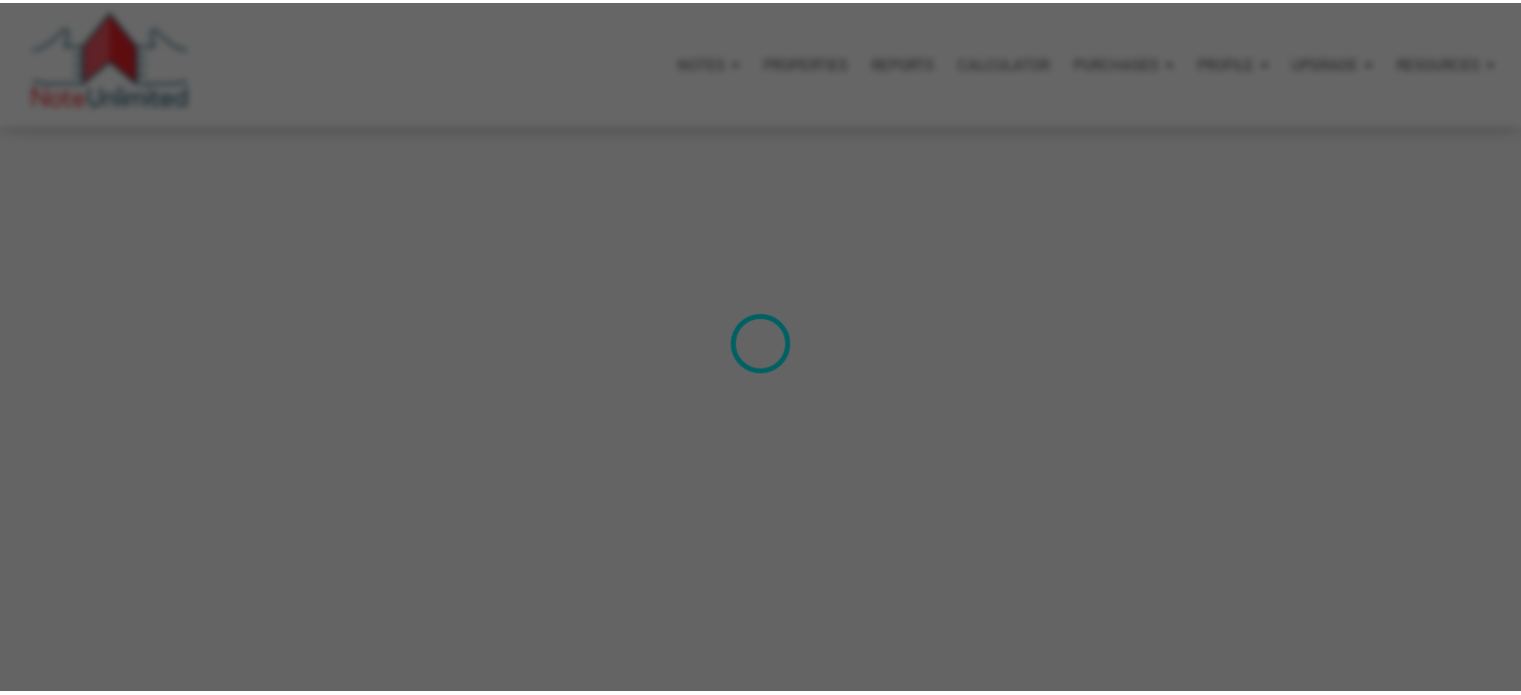 scroll, scrollTop: 0, scrollLeft: 0, axis: both 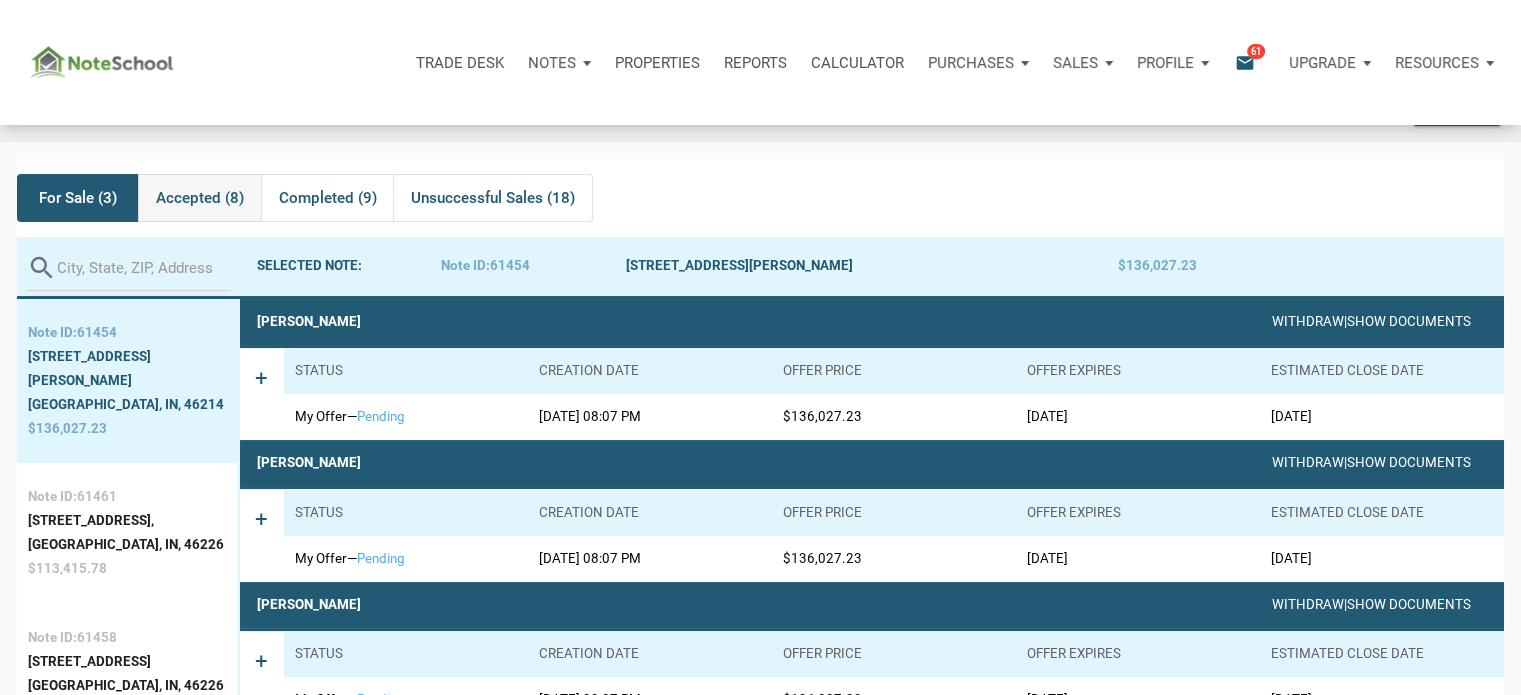 click on "Accepted (8)" at bounding box center (200, 198) 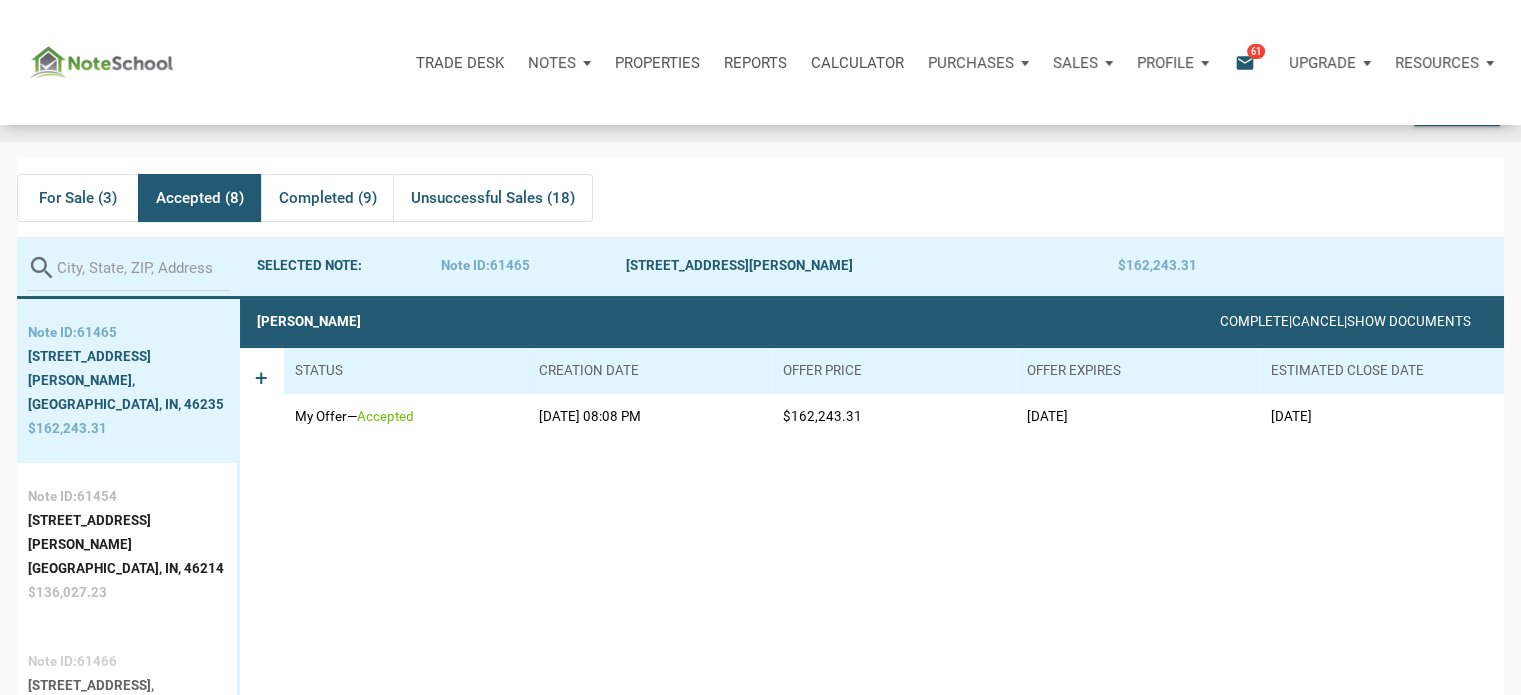 click on "Indianapolis, IN, 46241" at bounding box center [126, 710] 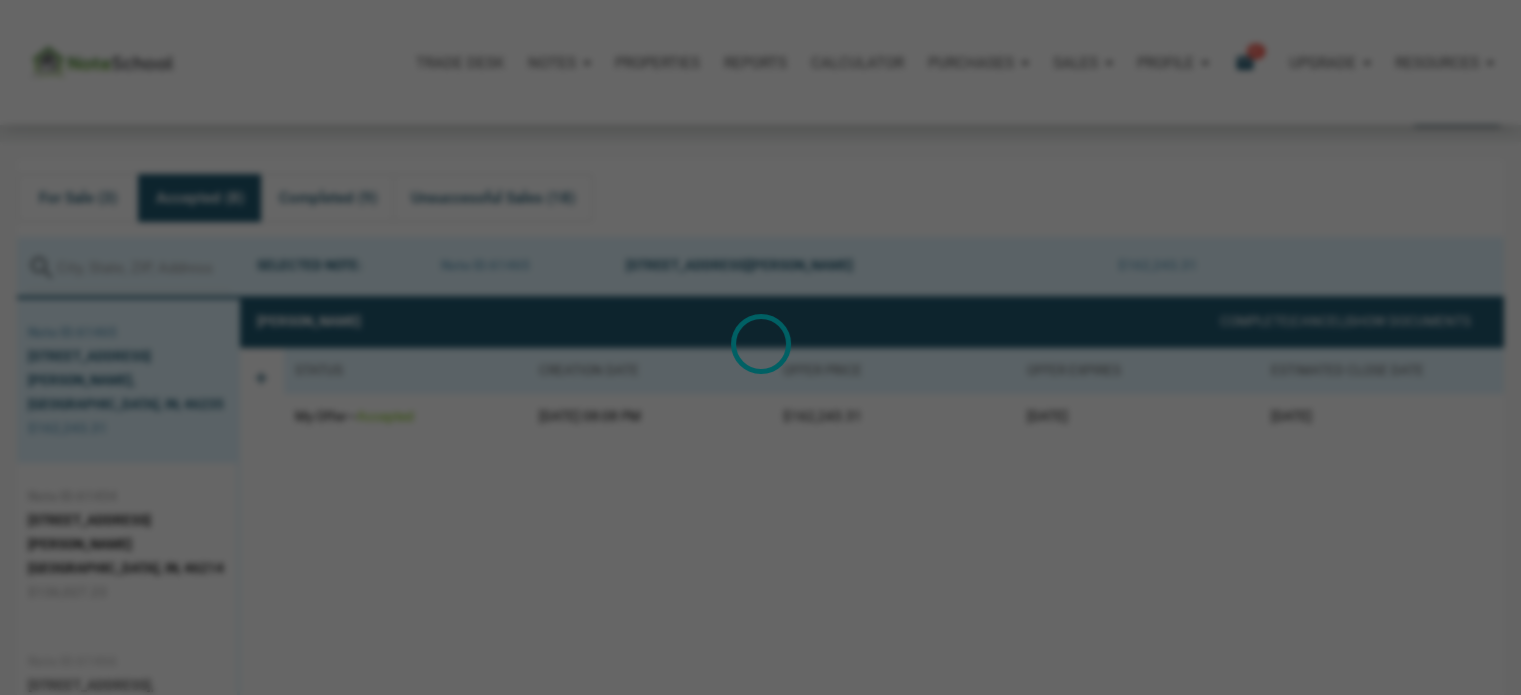 scroll, scrollTop: 124, scrollLeft: 0, axis: vertical 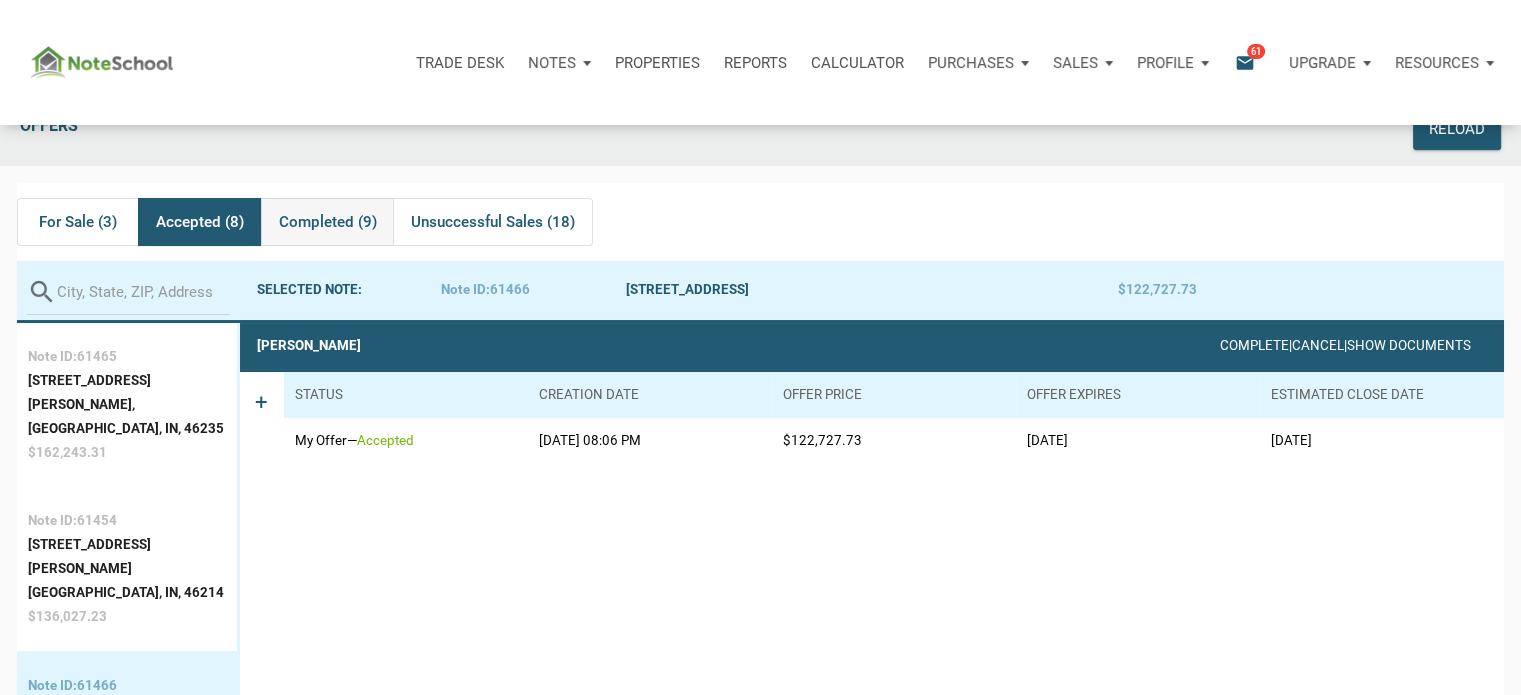 click on "Completed (9)" at bounding box center [328, 222] 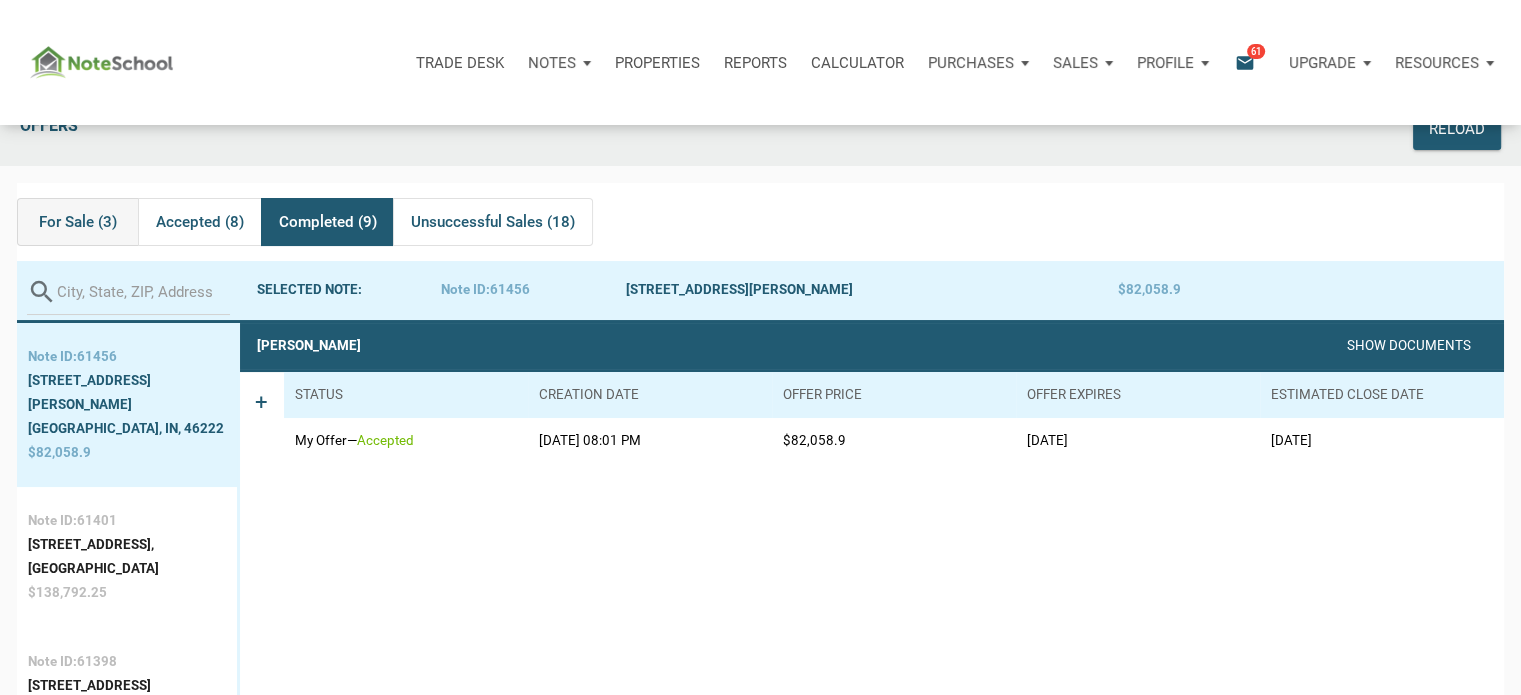 click on "For Sale (3)" at bounding box center [78, 222] 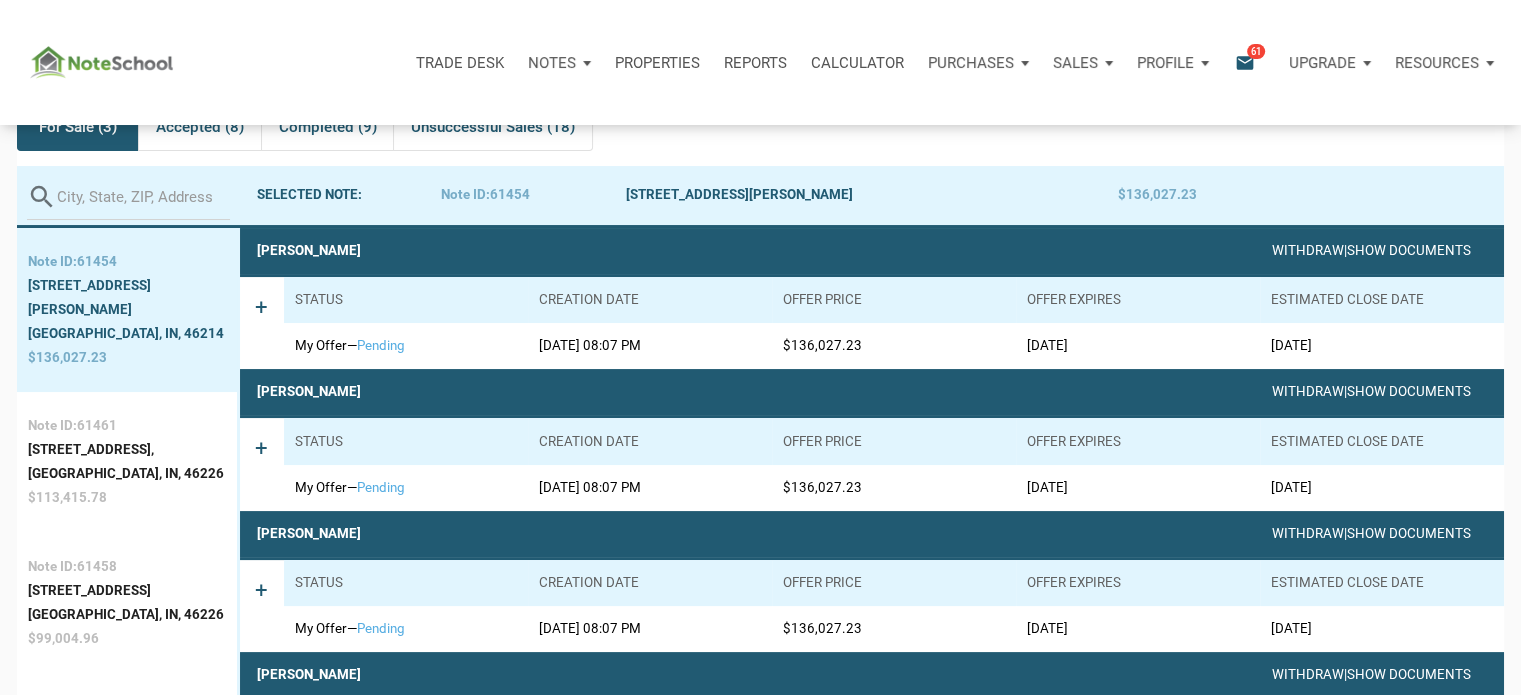 scroll, scrollTop: 91, scrollLeft: 0, axis: vertical 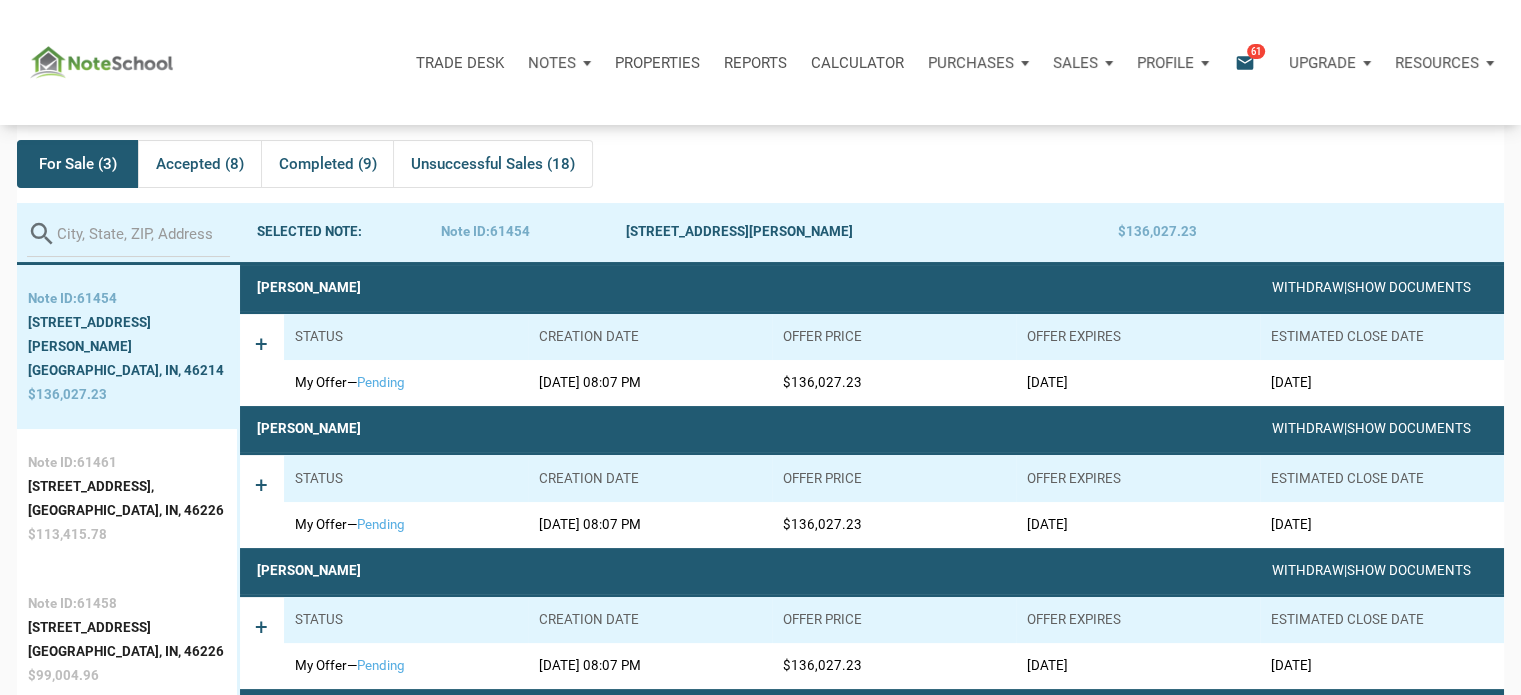 click on "Notes" at bounding box center [552, 63] 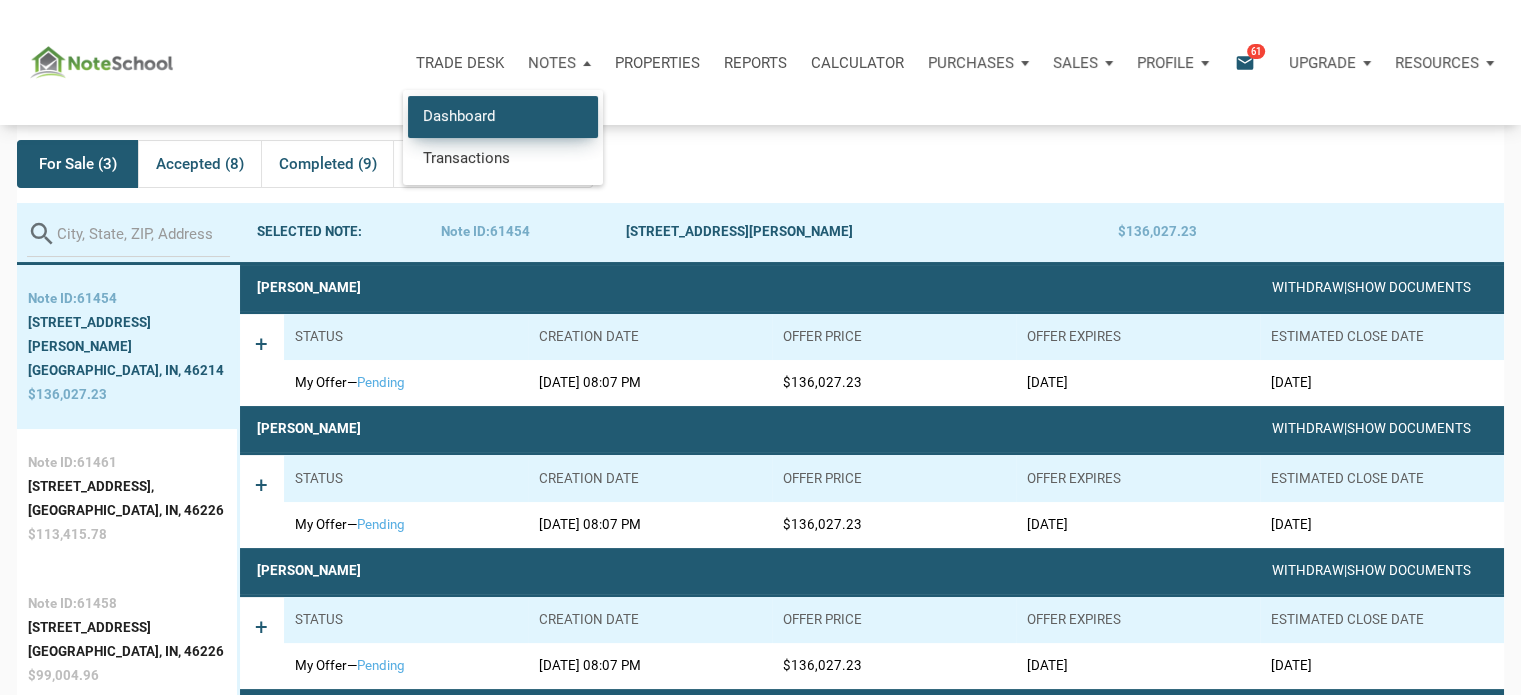click on "Dashboard" at bounding box center (503, 116) 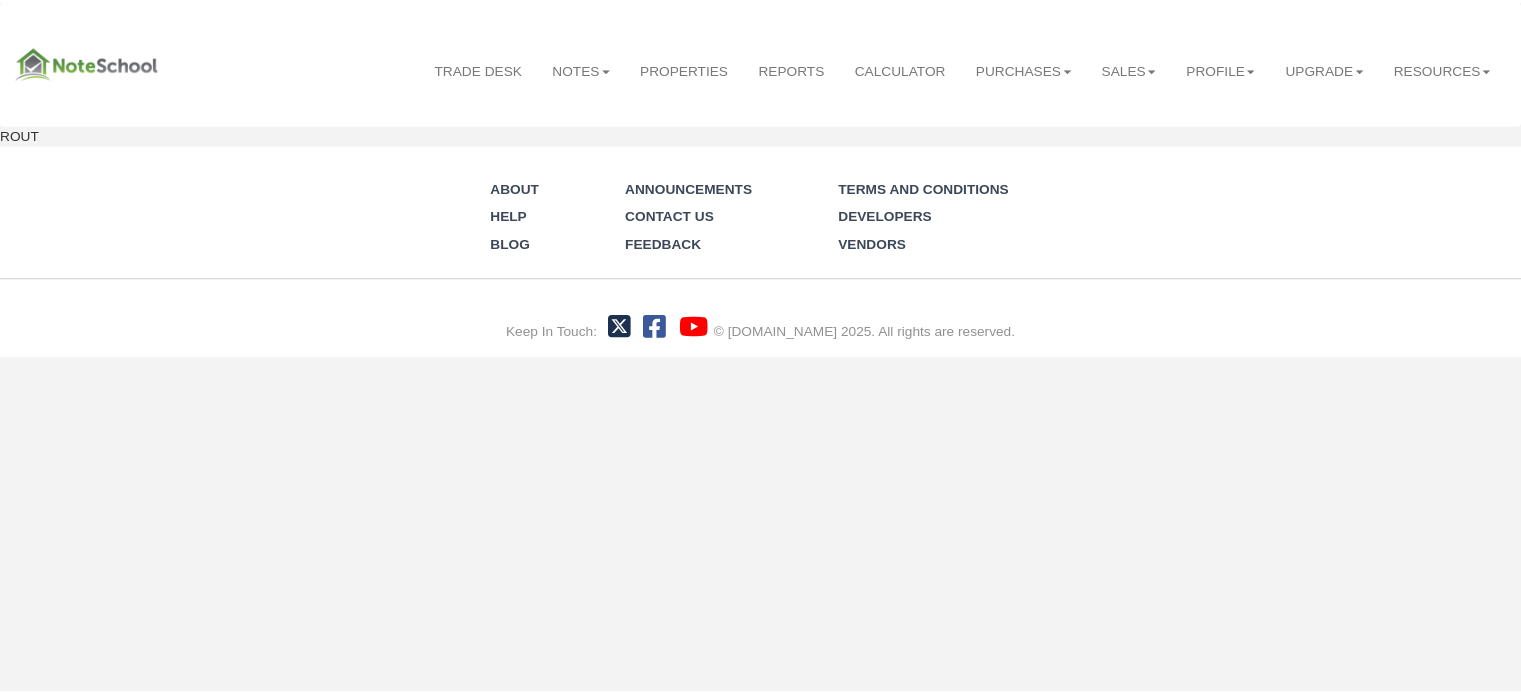 scroll, scrollTop: 0, scrollLeft: 0, axis: both 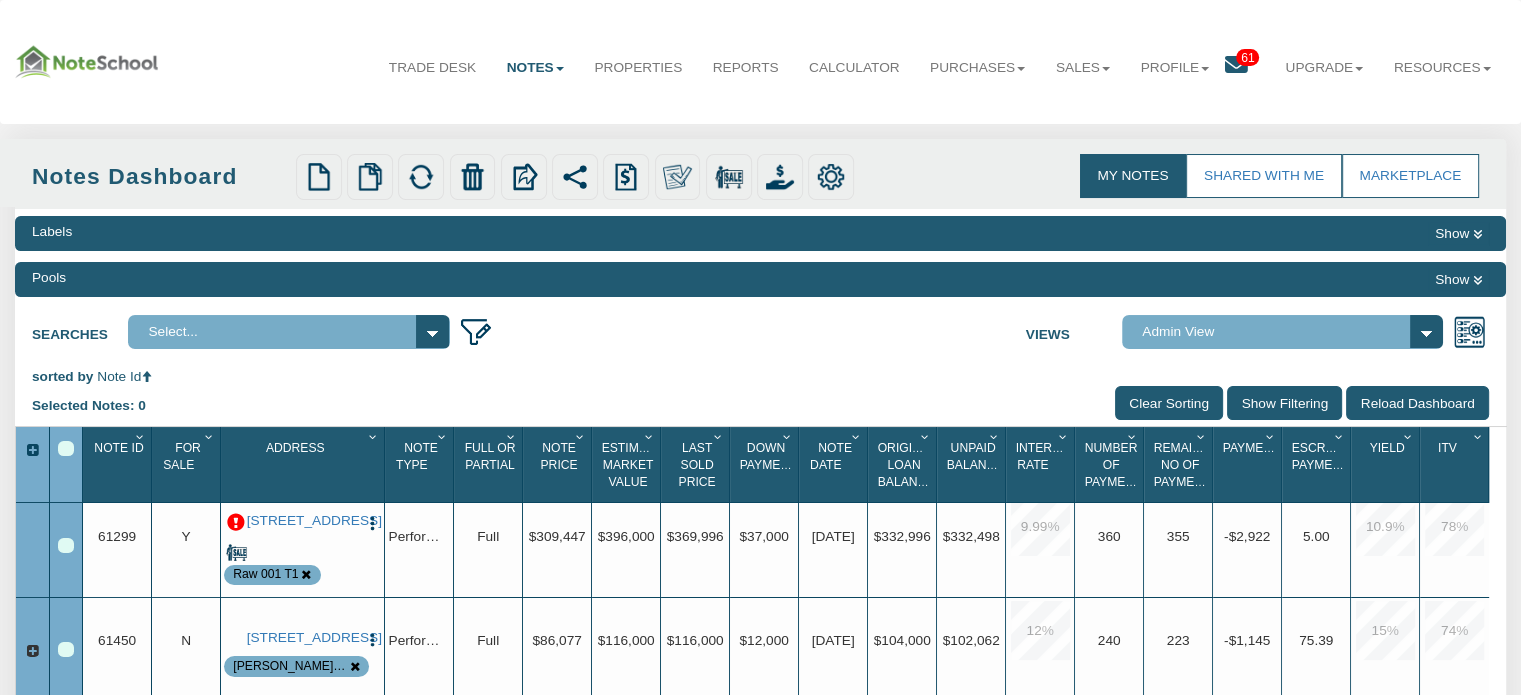 click at bounding box center [1236, 65] 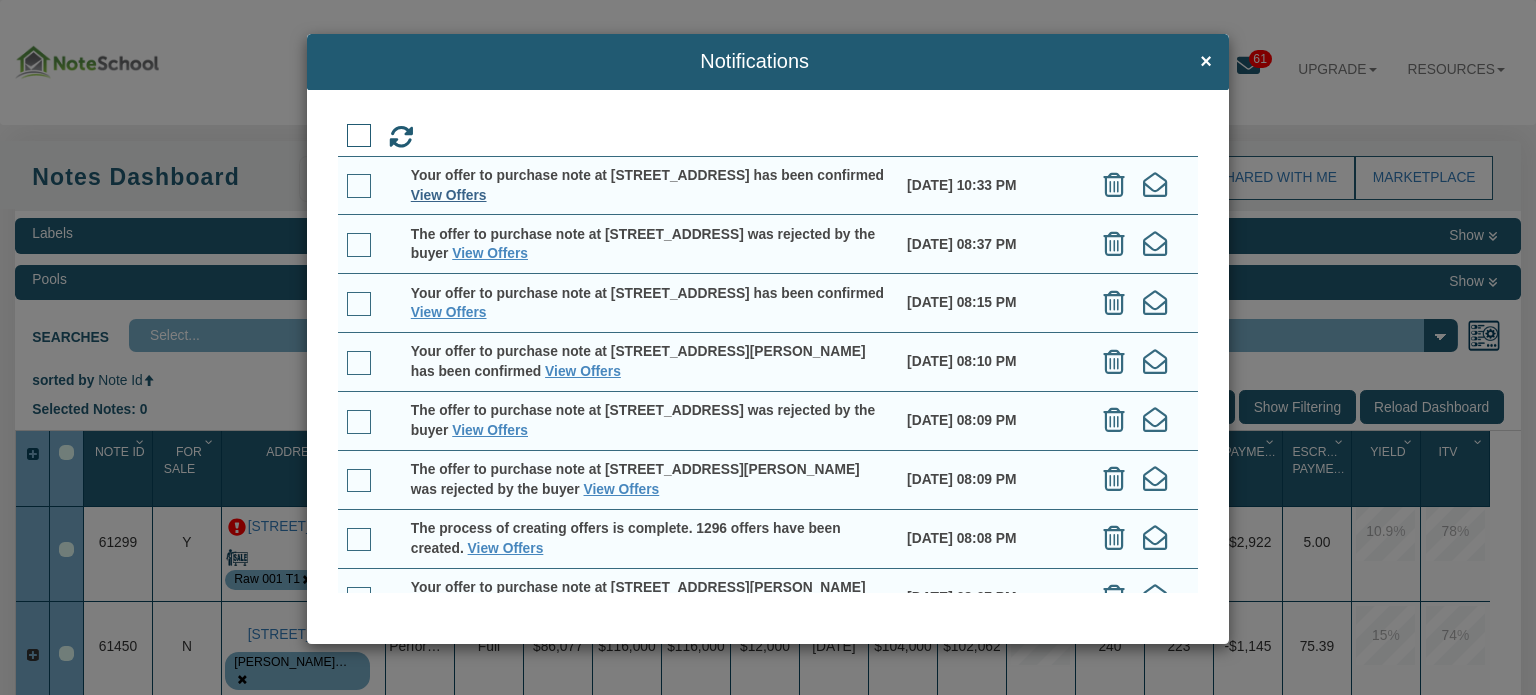 click on "View Offers" at bounding box center [449, 195] 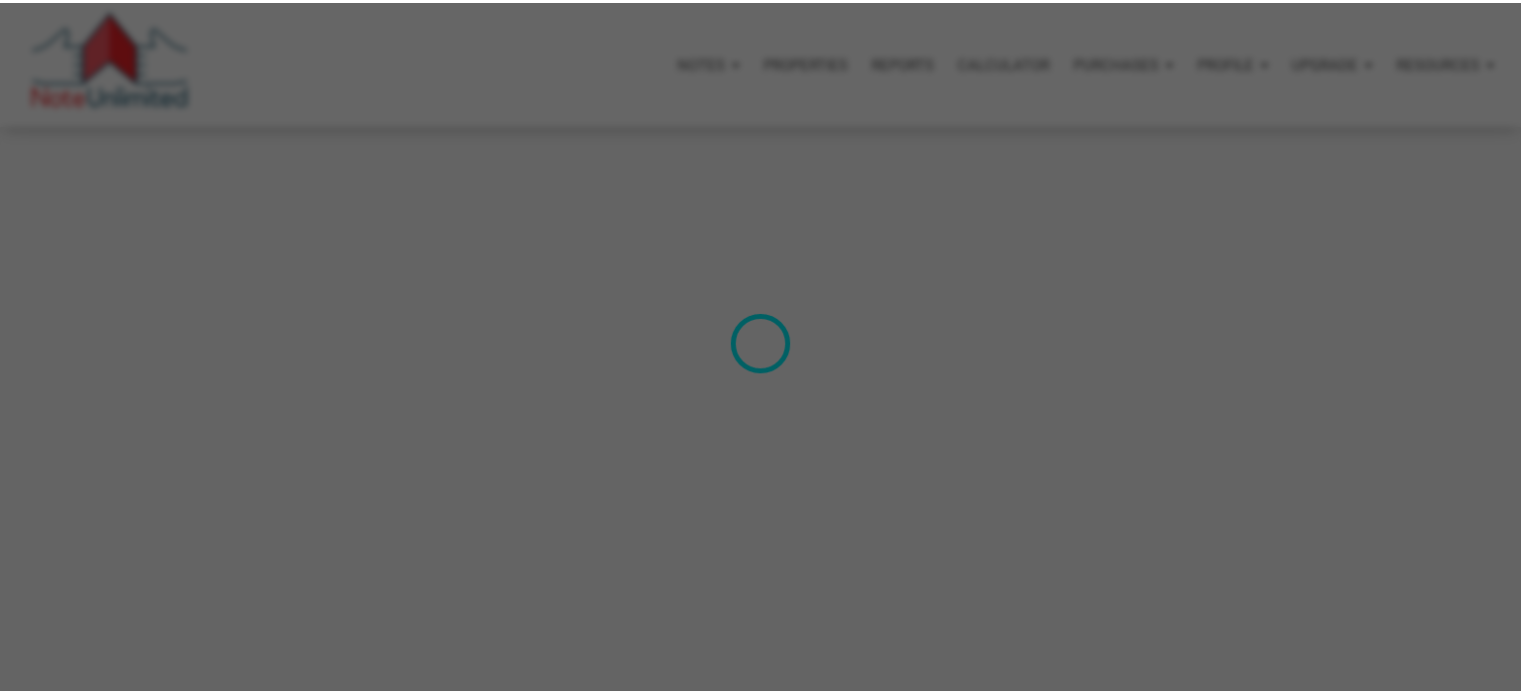 scroll, scrollTop: 0, scrollLeft: 0, axis: both 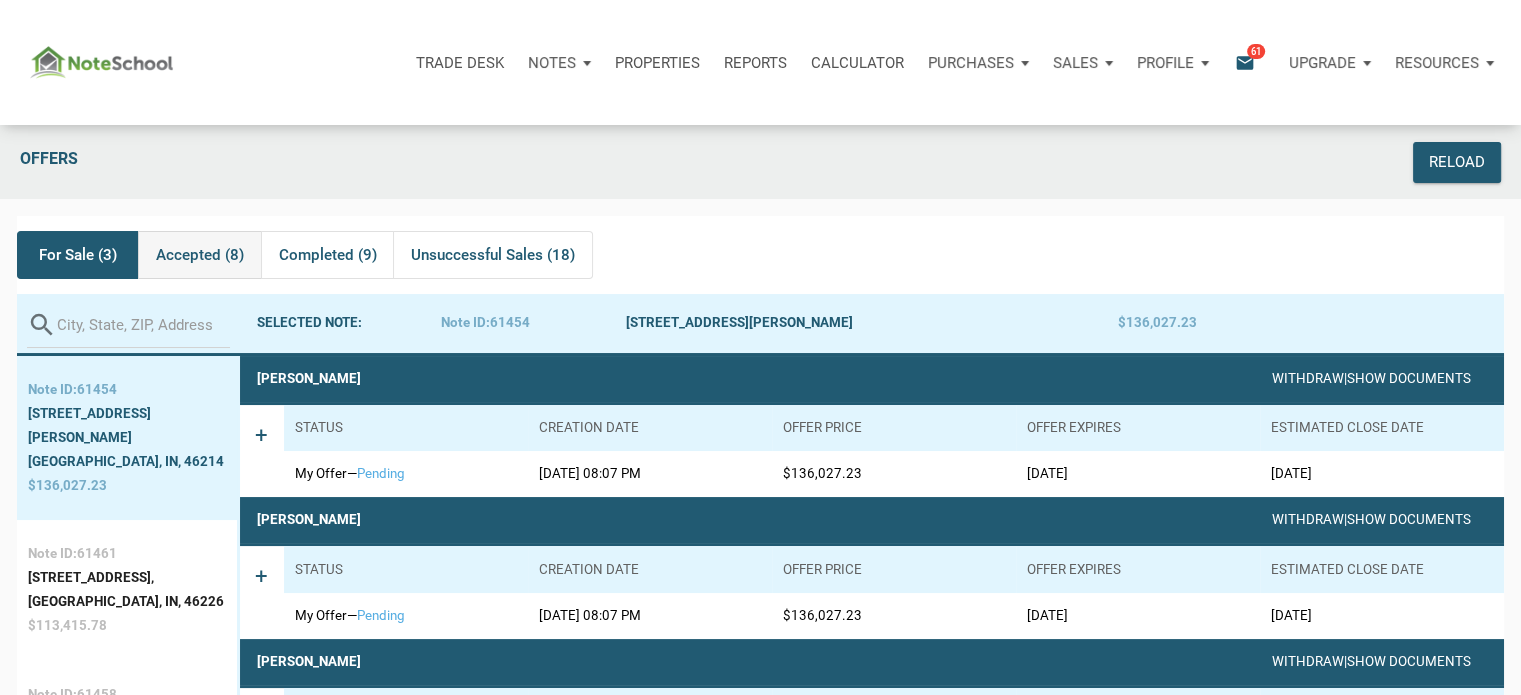 click on "Accepted (8)" at bounding box center [200, 255] 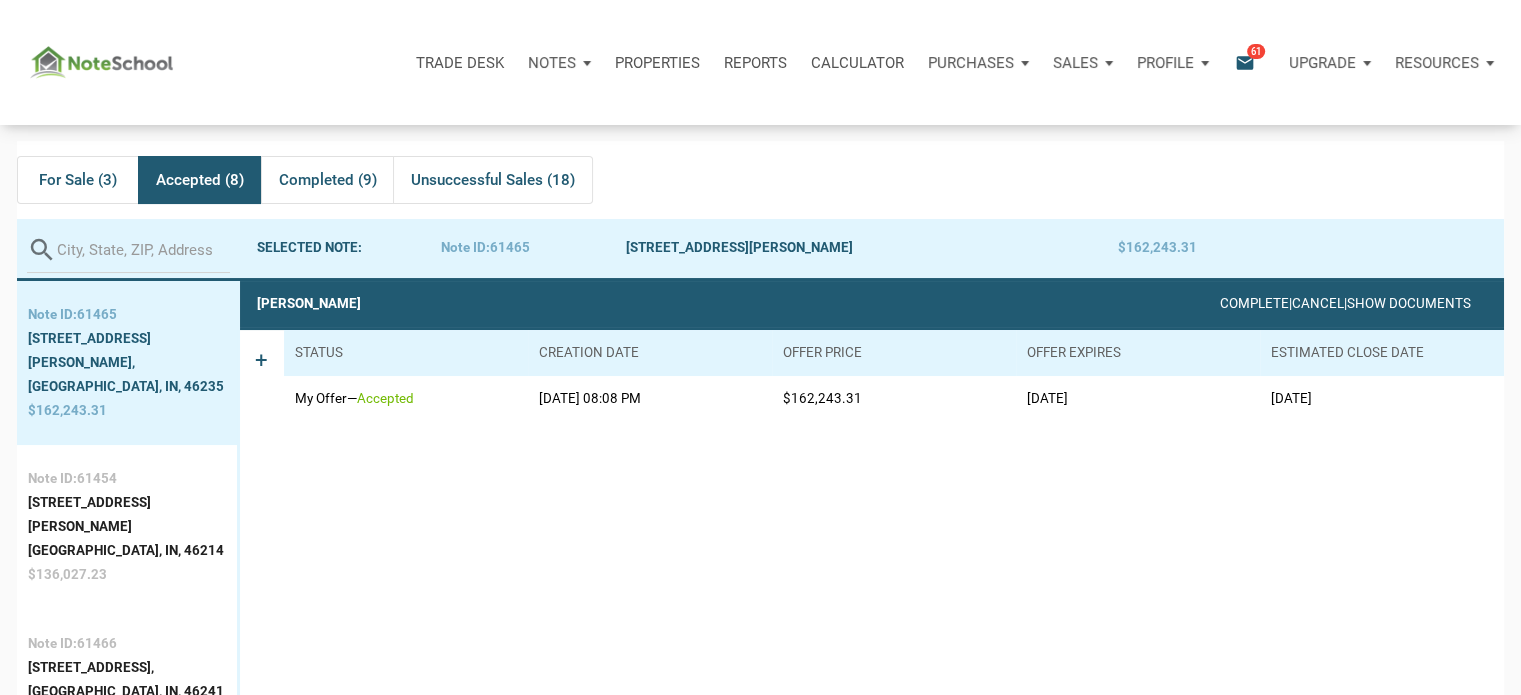 scroll, scrollTop: 99, scrollLeft: 0, axis: vertical 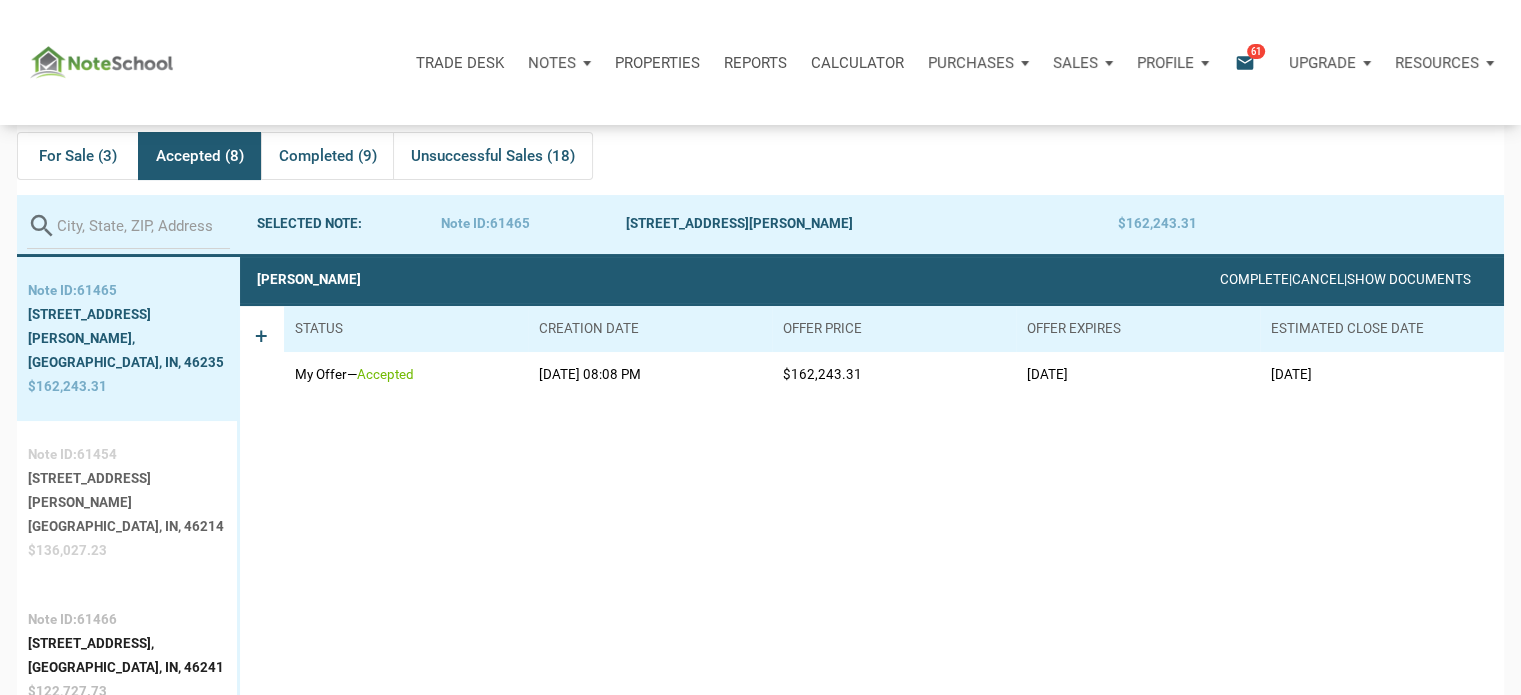 click on "[STREET_ADDRESS][PERSON_NAME]" at bounding box center [127, 491] 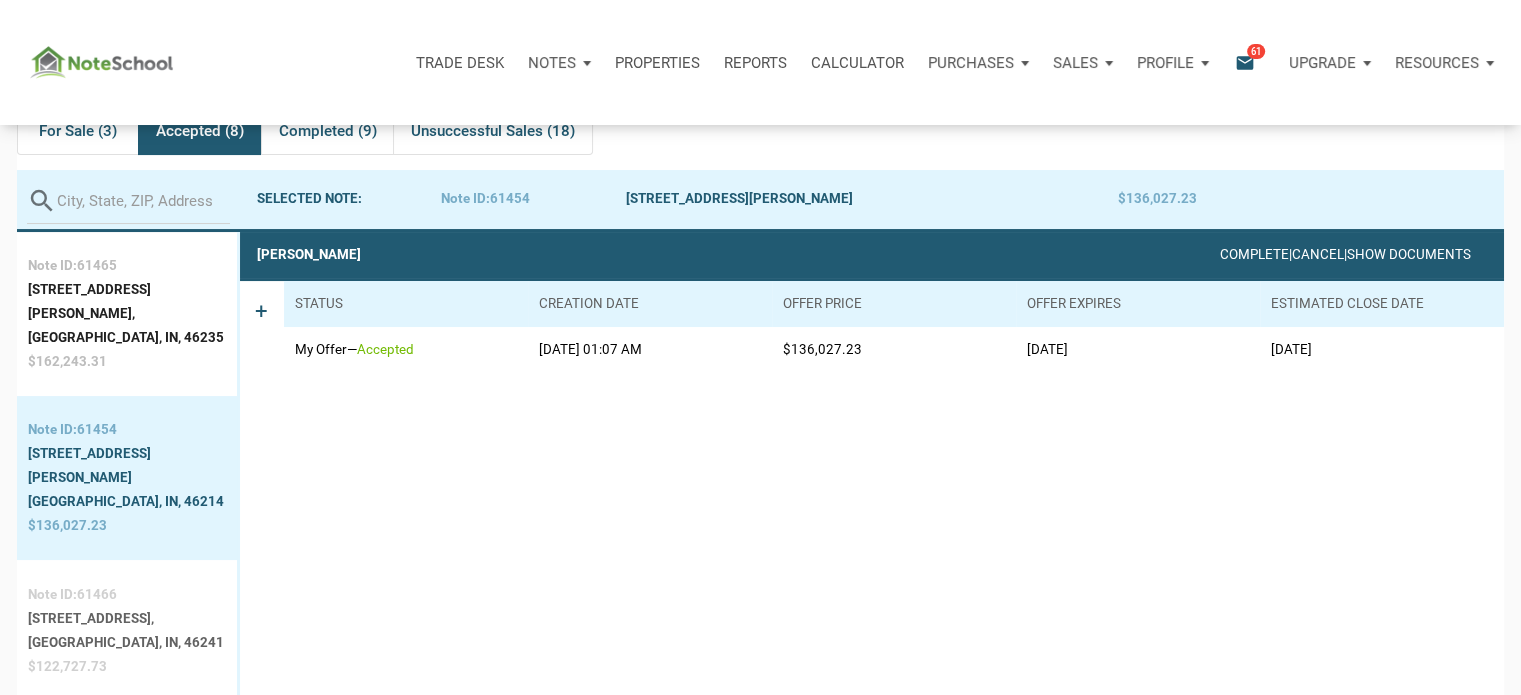 click on "[GEOGRAPHIC_DATA], IN, 46241" at bounding box center (126, 643) 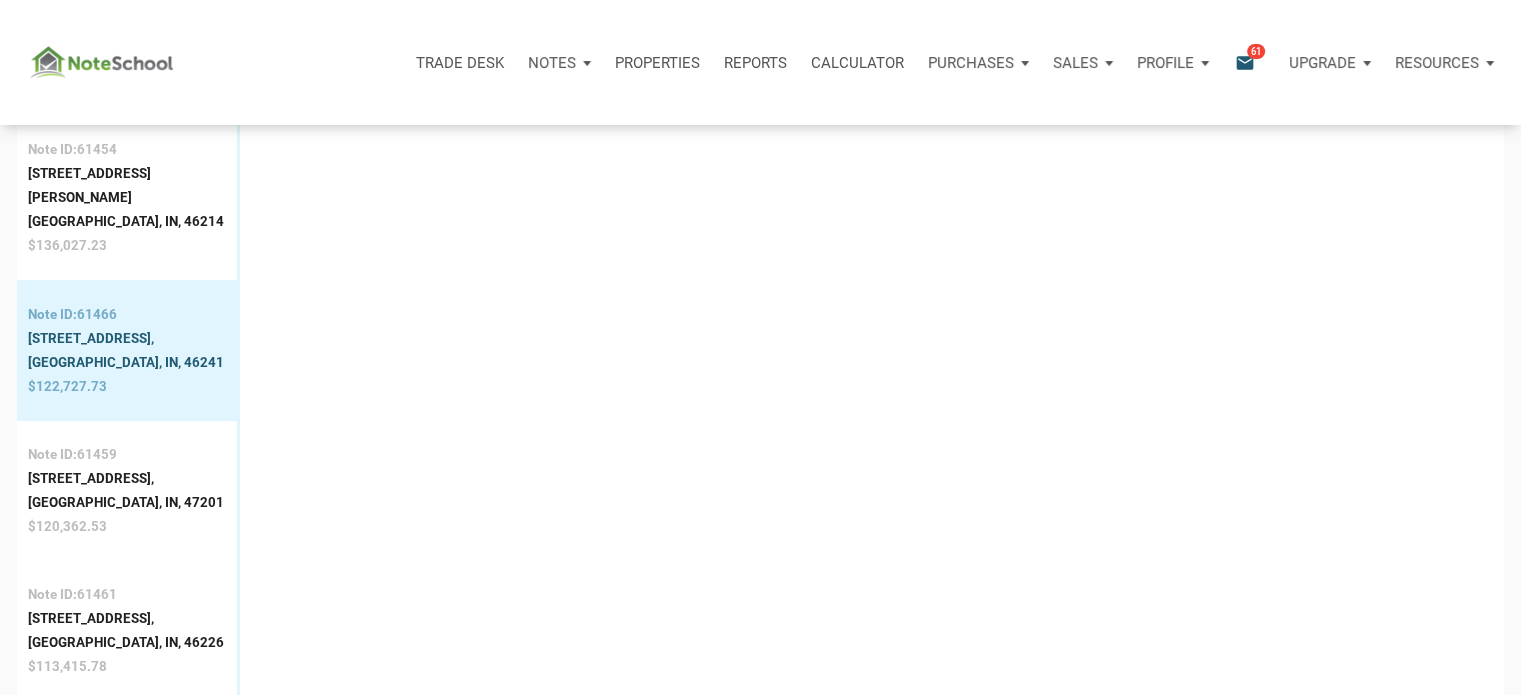 scroll, scrollTop: 406, scrollLeft: 0, axis: vertical 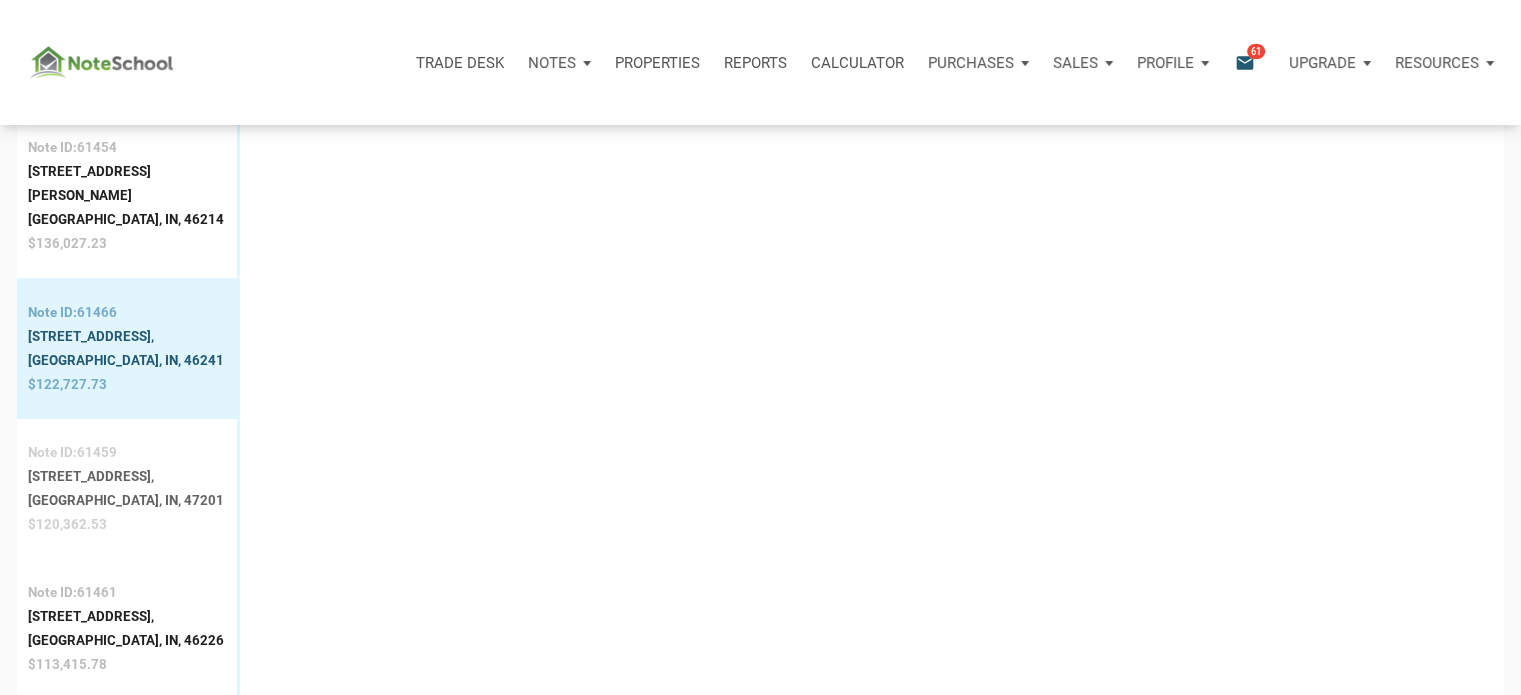 click on "[GEOGRAPHIC_DATA], IN, 47201" at bounding box center (126, 501) 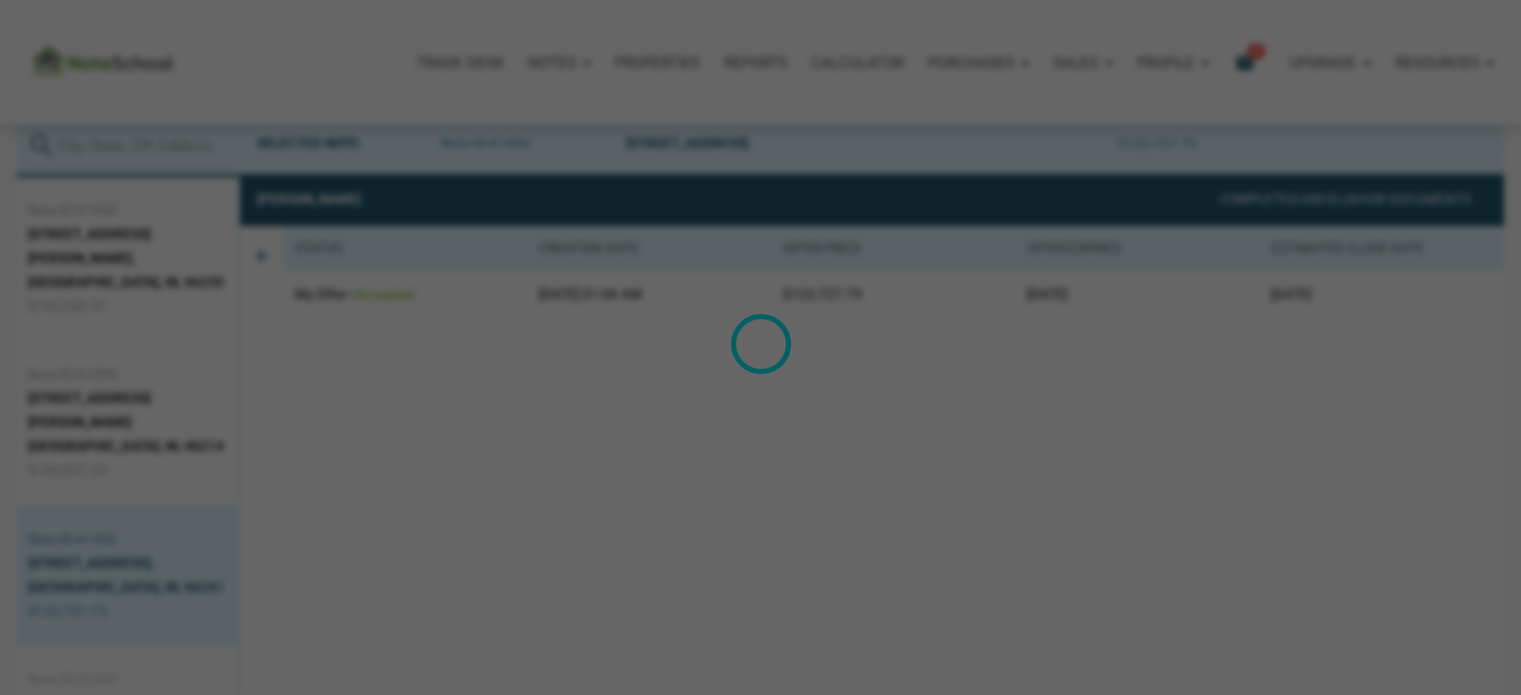 scroll, scrollTop: 124, scrollLeft: 0, axis: vertical 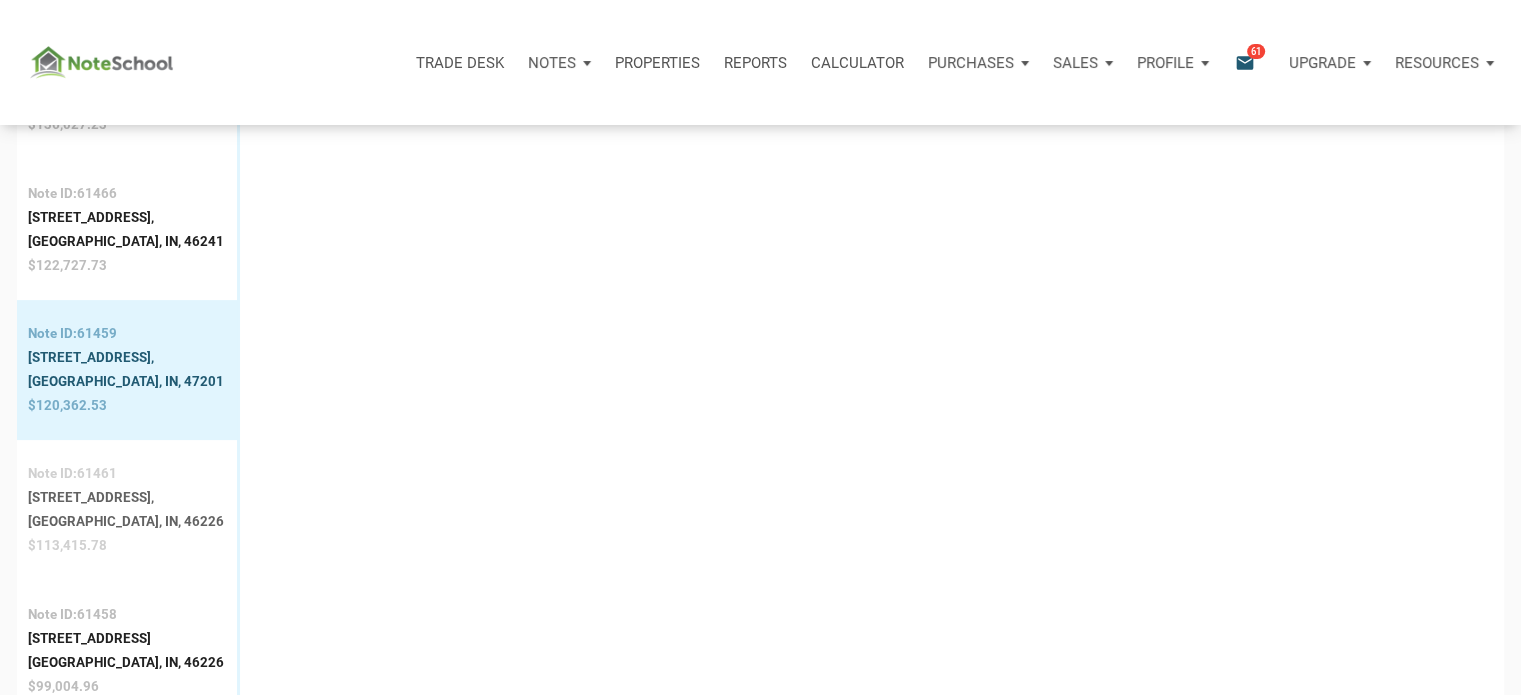 click on "[GEOGRAPHIC_DATA], IN, 46226" at bounding box center [126, 522] 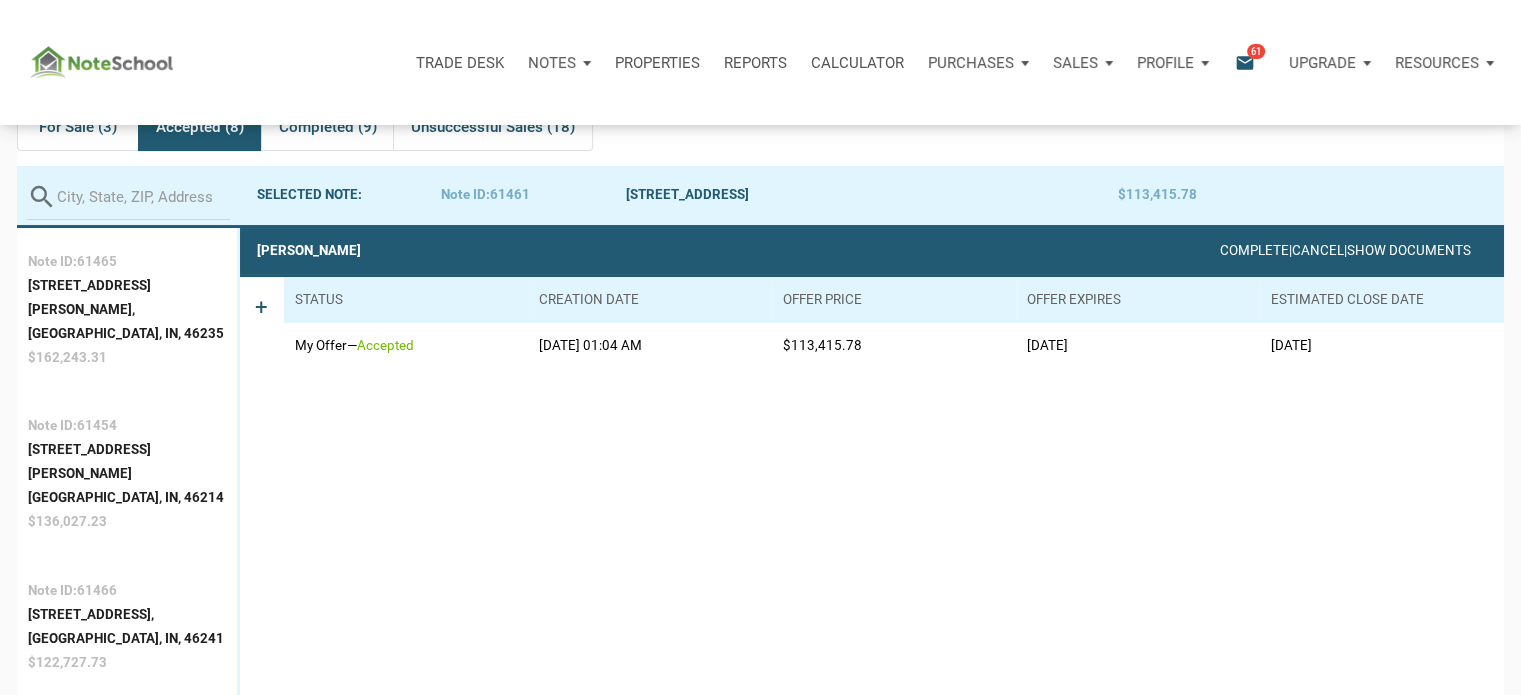 scroll, scrollTop: 124, scrollLeft: 0, axis: vertical 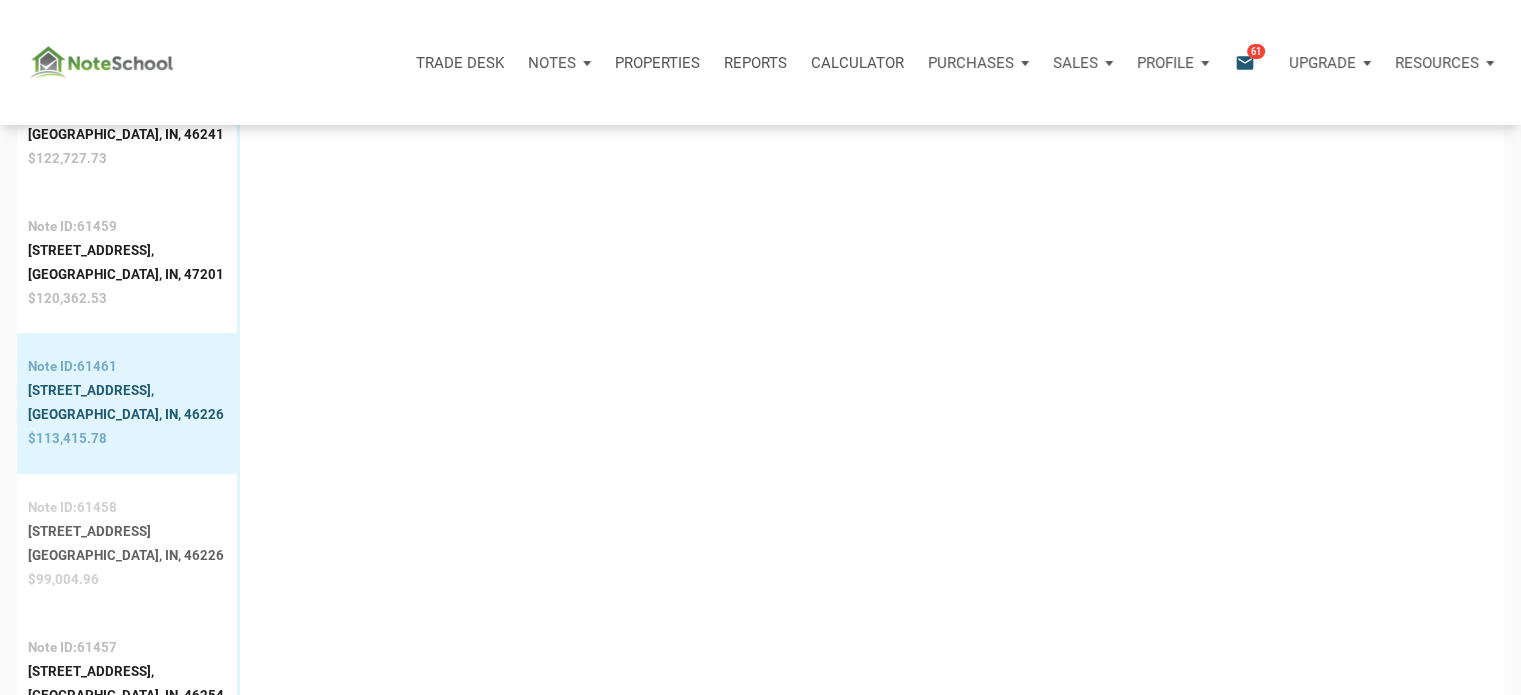 click on "[STREET_ADDRESS]" at bounding box center (126, 532) 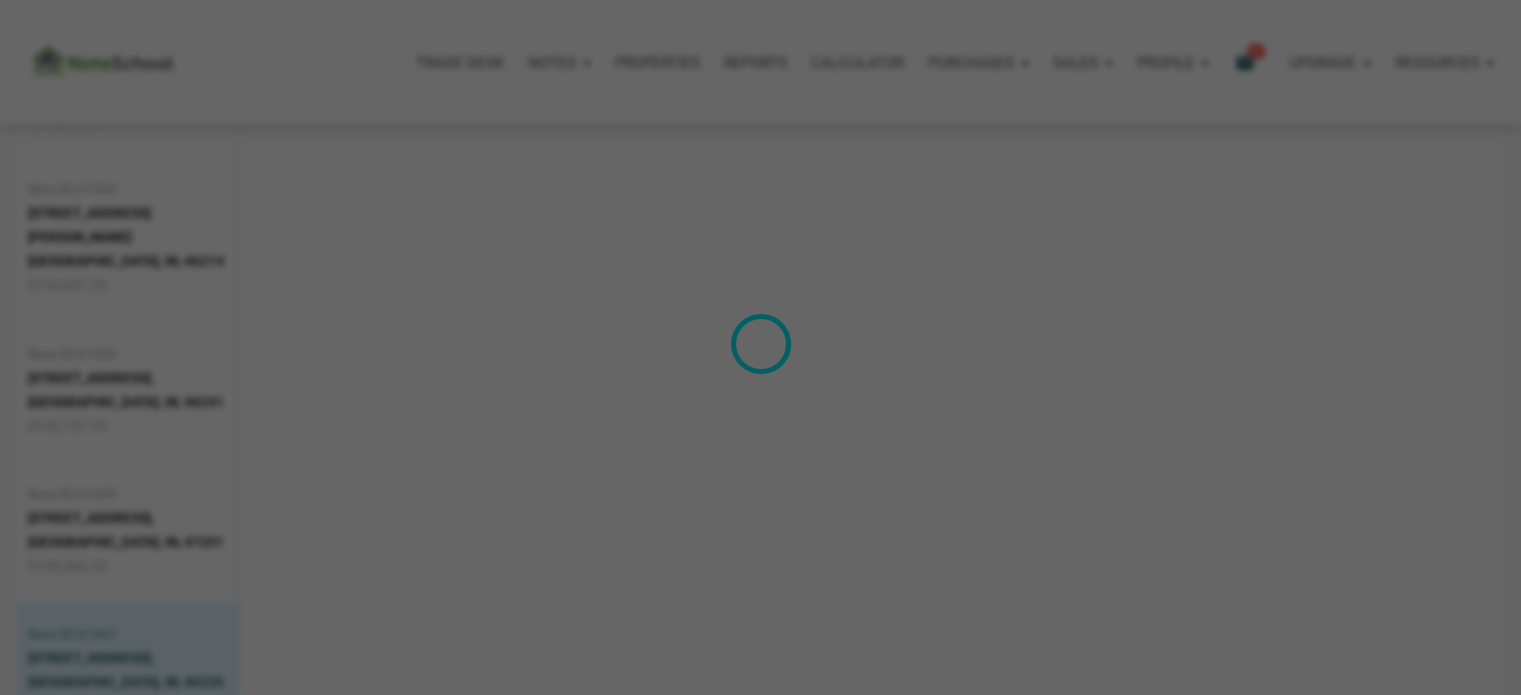 scroll, scrollTop: 124, scrollLeft: 0, axis: vertical 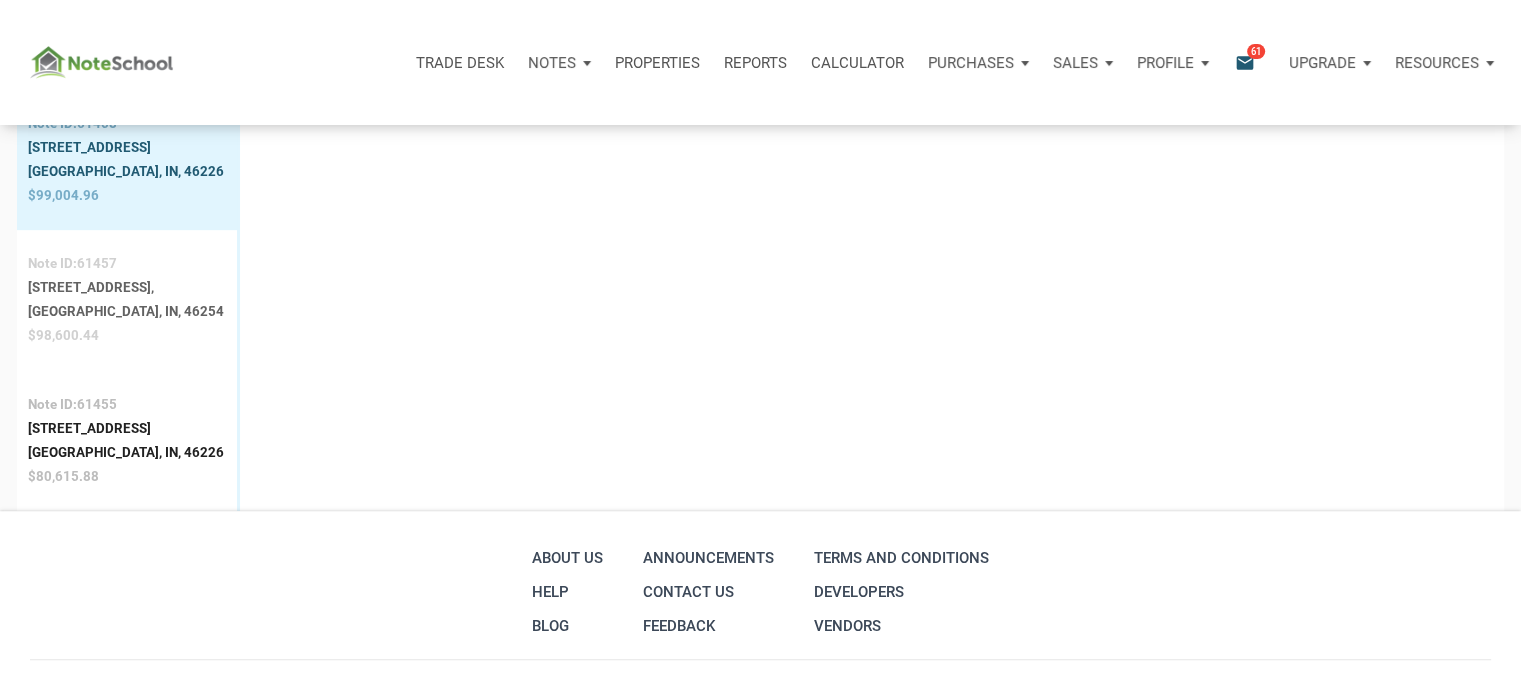 click on "[GEOGRAPHIC_DATA], IN, 46254" at bounding box center (126, 312) 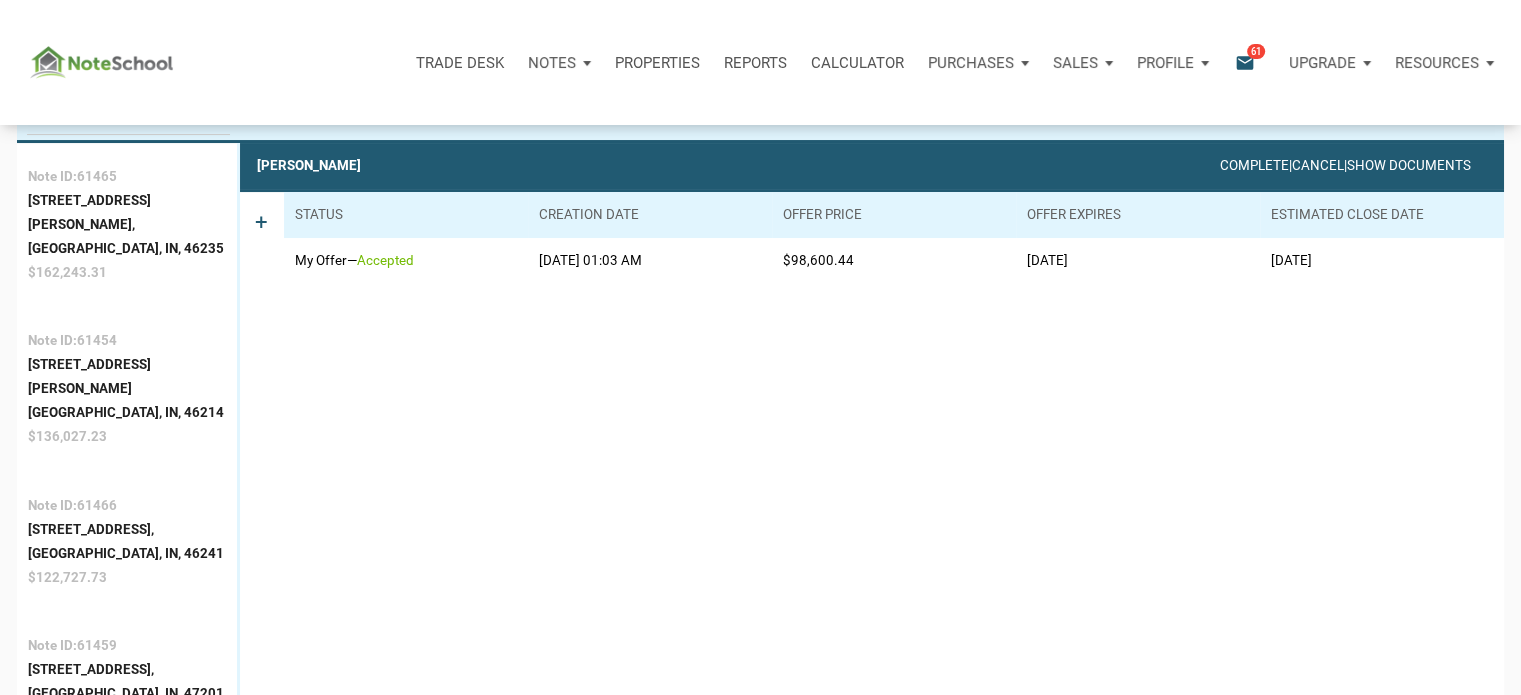 scroll, scrollTop: 124, scrollLeft: 0, axis: vertical 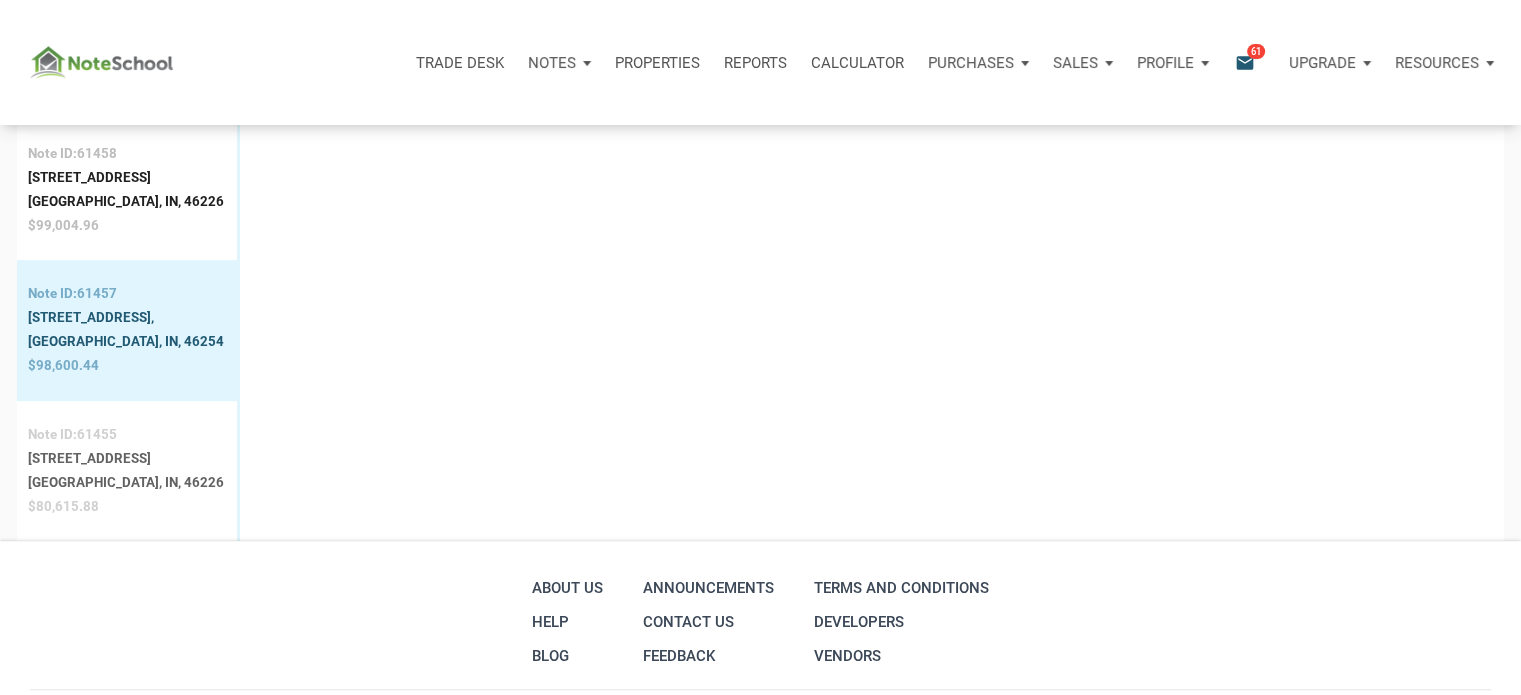 click on "[GEOGRAPHIC_DATA], IN, 46226" at bounding box center (126, 483) 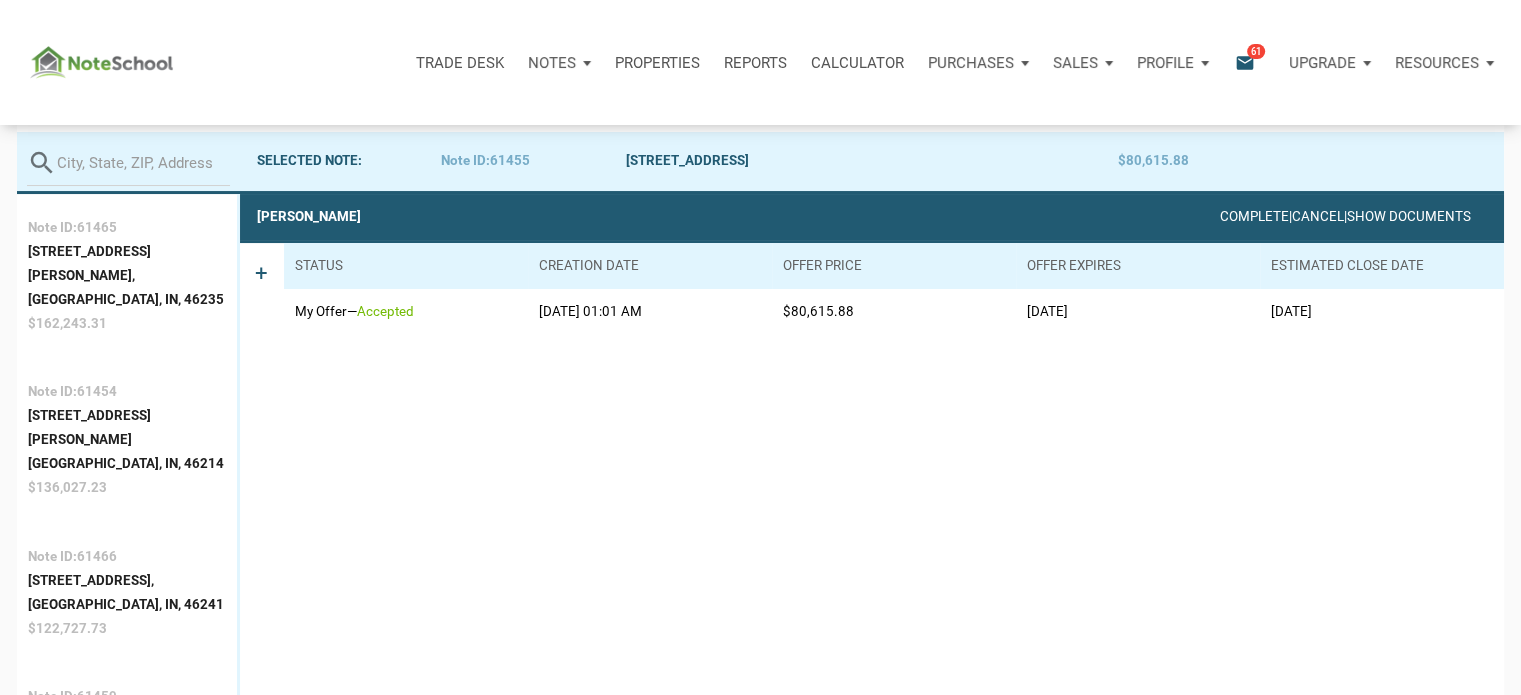 scroll, scrollTop: 124, scrollLeft: 0, axis: vertical 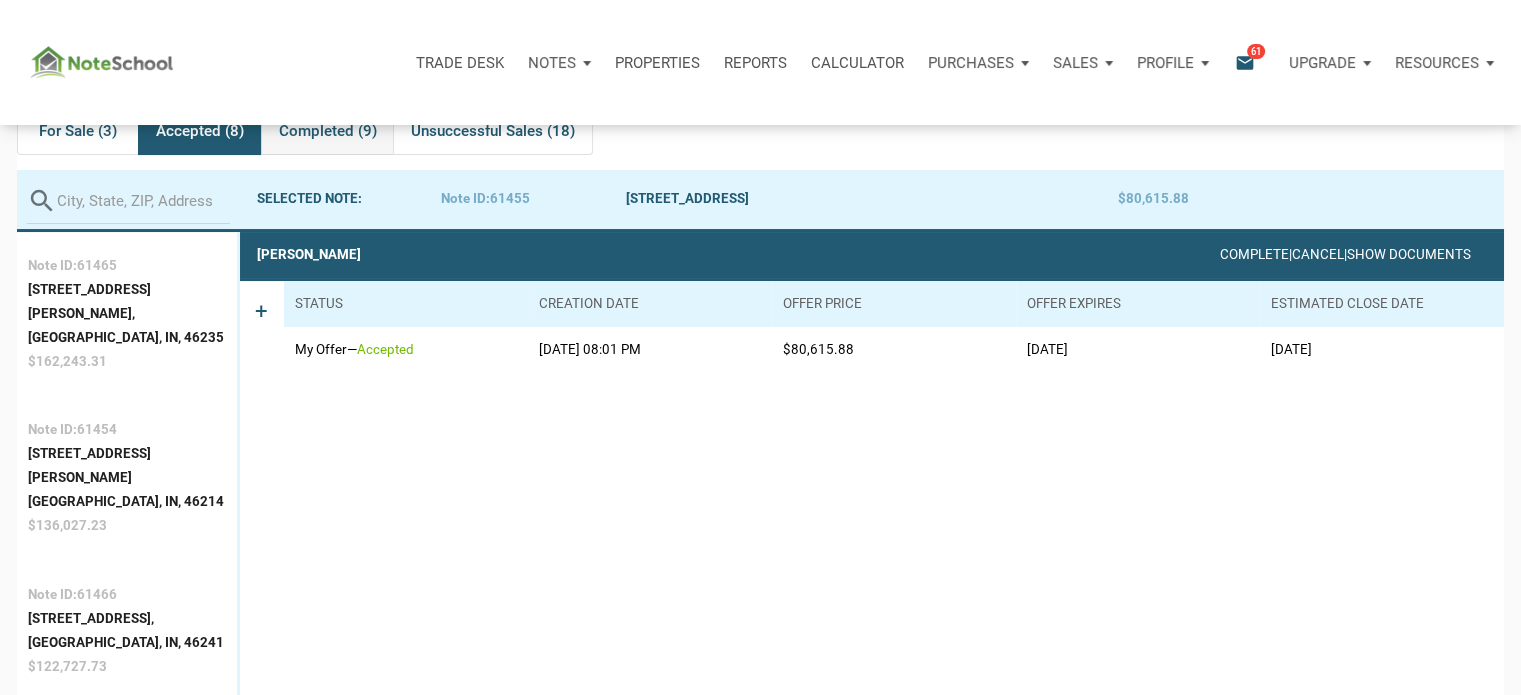 click on "Completed (9)" at bounding box center [328, 131] 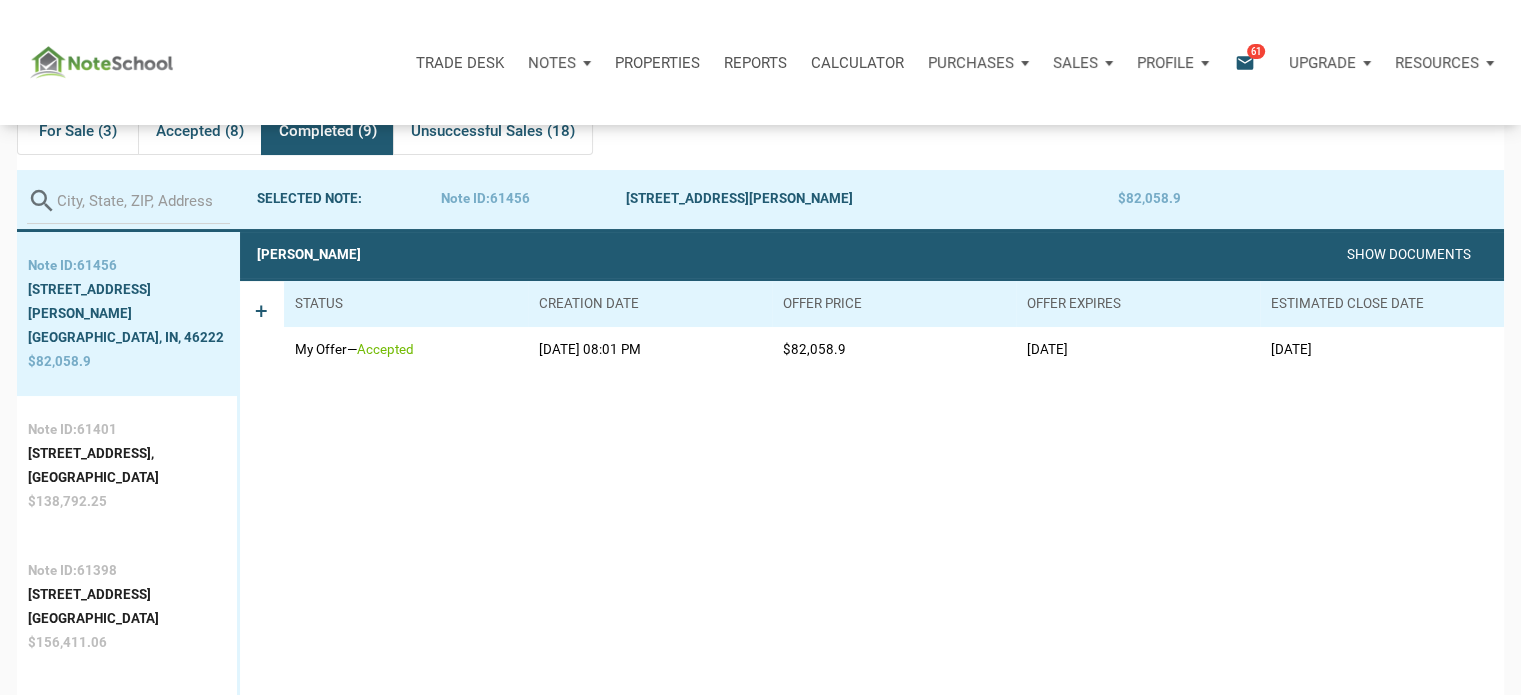 click on "Note ID:  61456 [STREET_ADDRESS][PERSON_NAME]  $82,058.9  Note ID:  61401 [STREET_ADDRESS]  $138,792.25  Note ID:  61398 [STREET_ADDRESS]  $156,411.06  Note ID:  61388 [STREET_ADDRESS][PERSON_NAME]  $134,640.95  Note ID:  61386 [STREET_ADDRESS][PERSON_NAME]  $261,447.59  Note ID:  61385 [STREET_ADDRESS]  $70,887.08  Note ID:  61453 [STREET_ADDRESS][PERSON_NAME]  $137,700.94  Note ID:  61452 [STREET_ADDRESS]  $80,549.91  Note ID:  61450 [STREET_ADDRESS]  $86,077.4" at bounding box center [128, 912] 